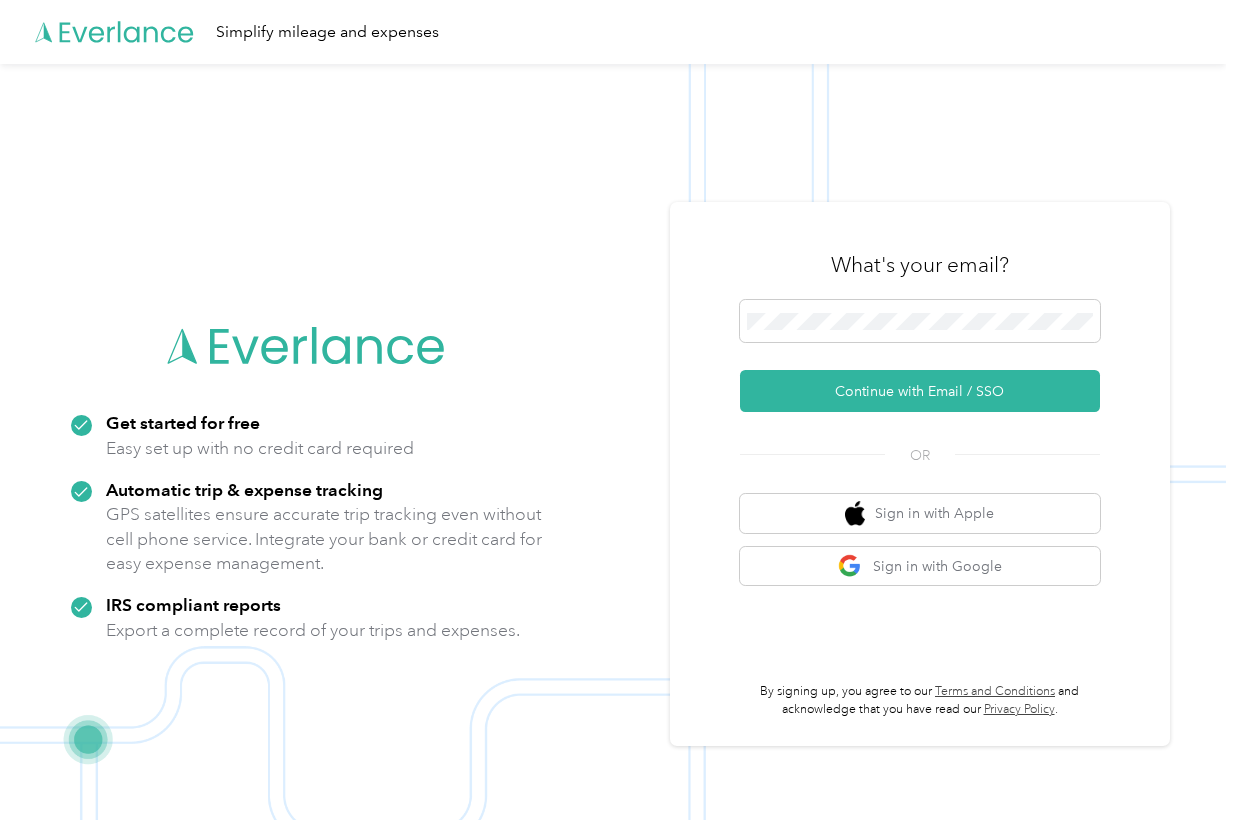 scroll, scrollTop: 0, scrollLeft: 0, axis: both 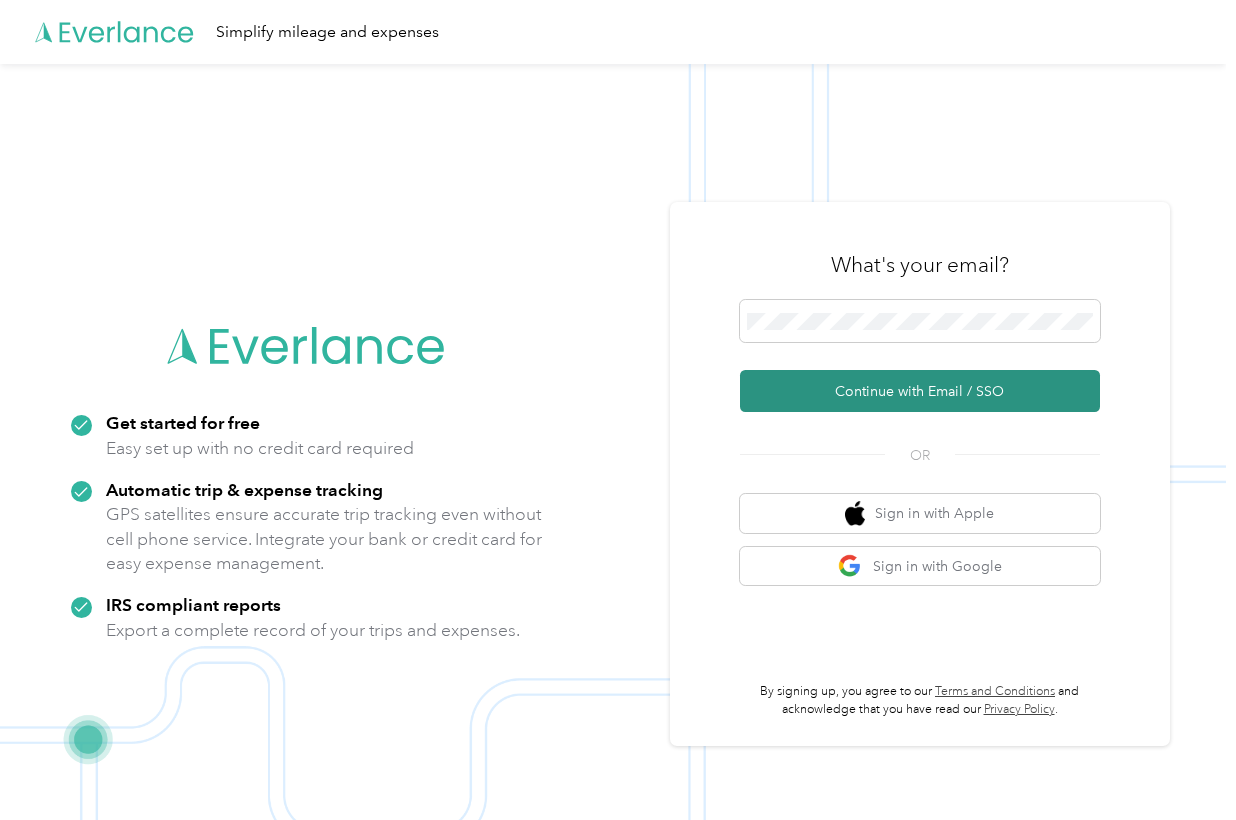 click on "Continue with Email / SSO" at bounding box center (920, 391) 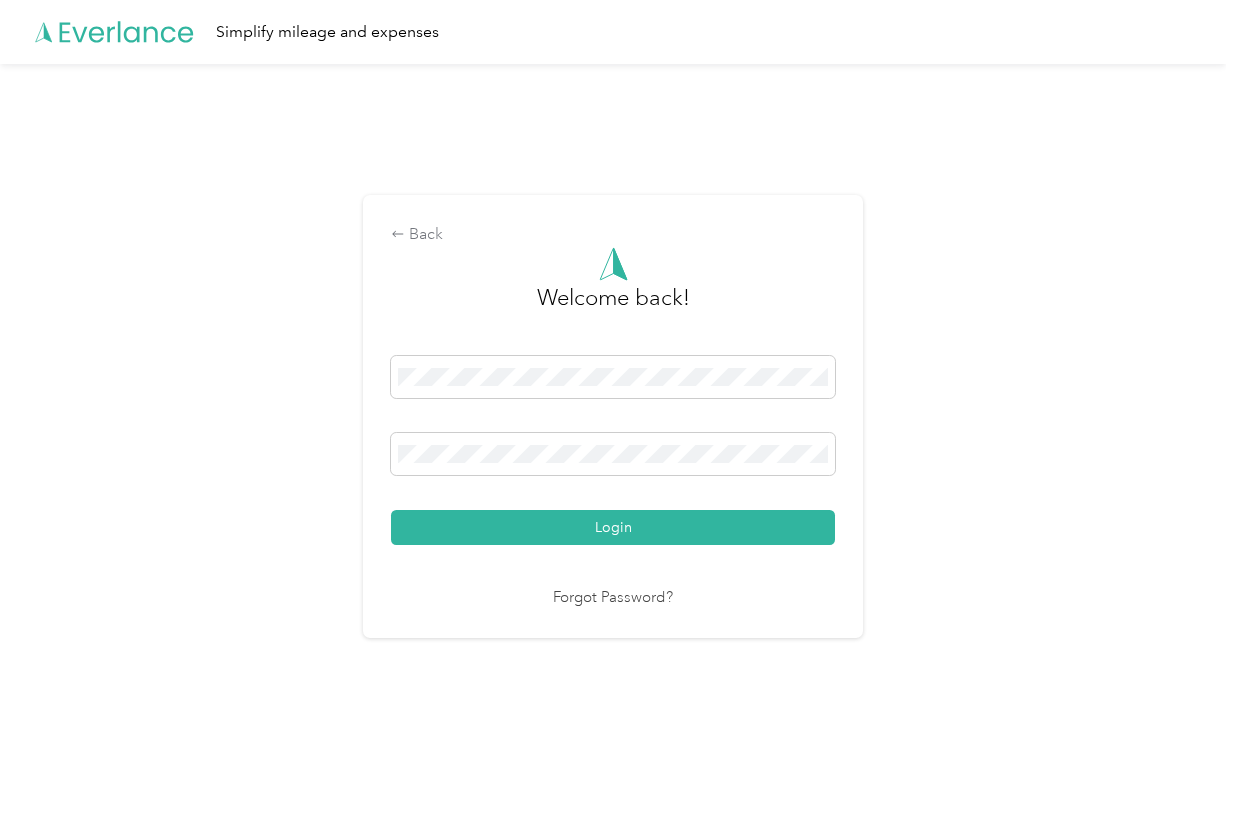 click on "Login" at bounding box center (613, 527) 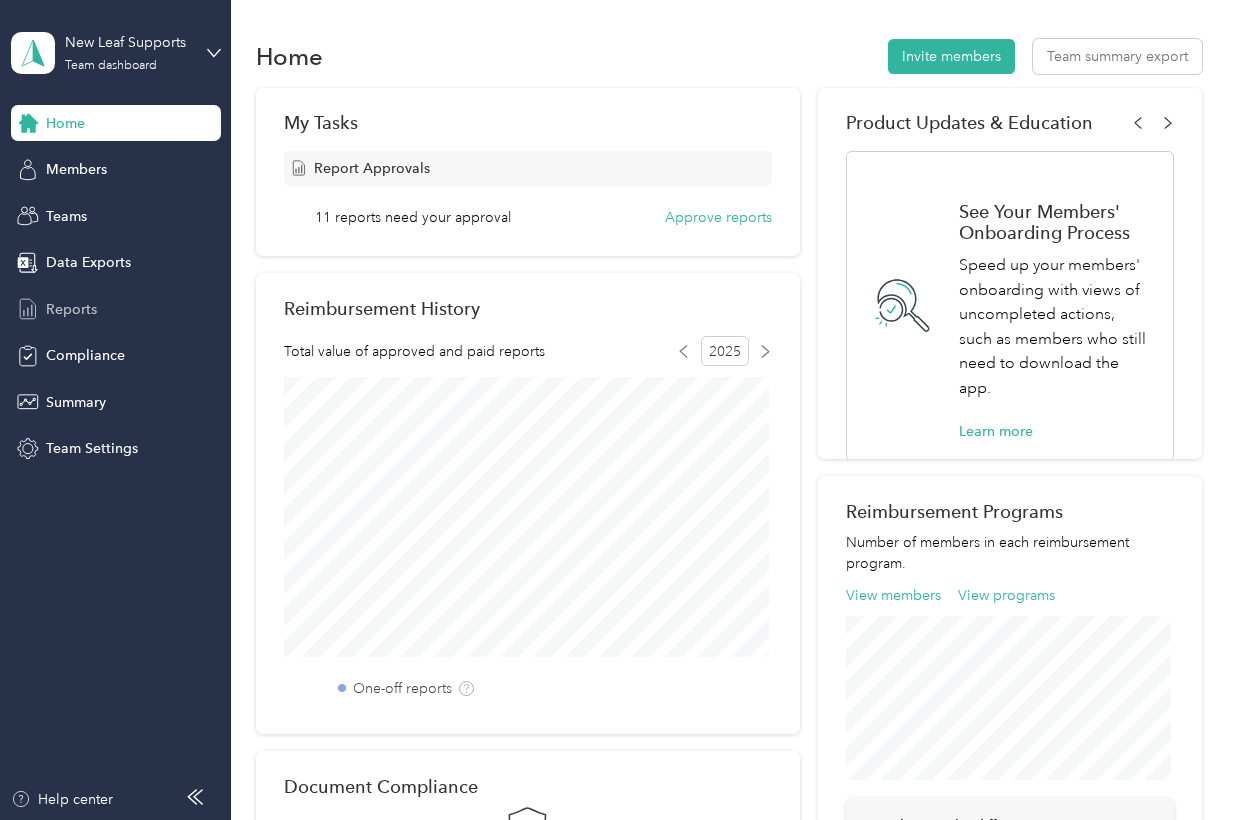 click on "Reports" at bounding box center [71, 309] 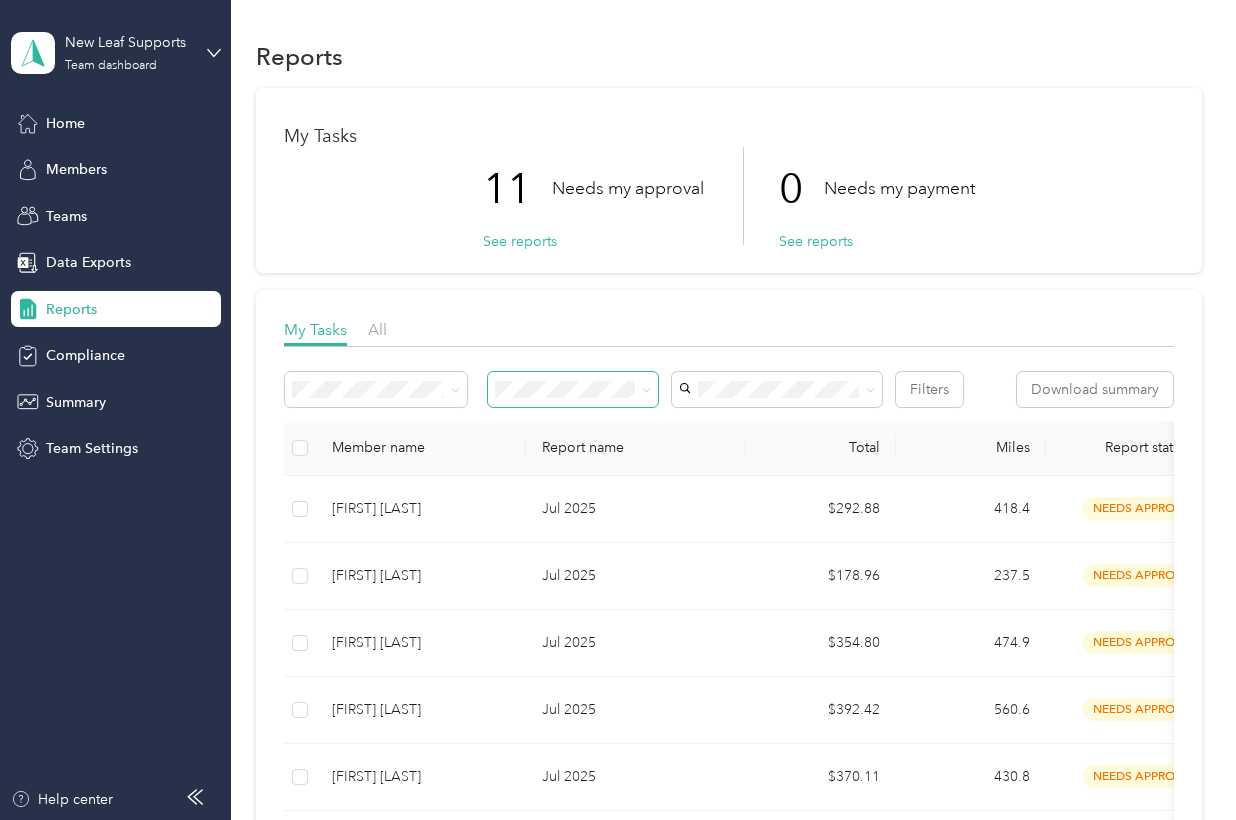 click at bounding box center (646, 389) 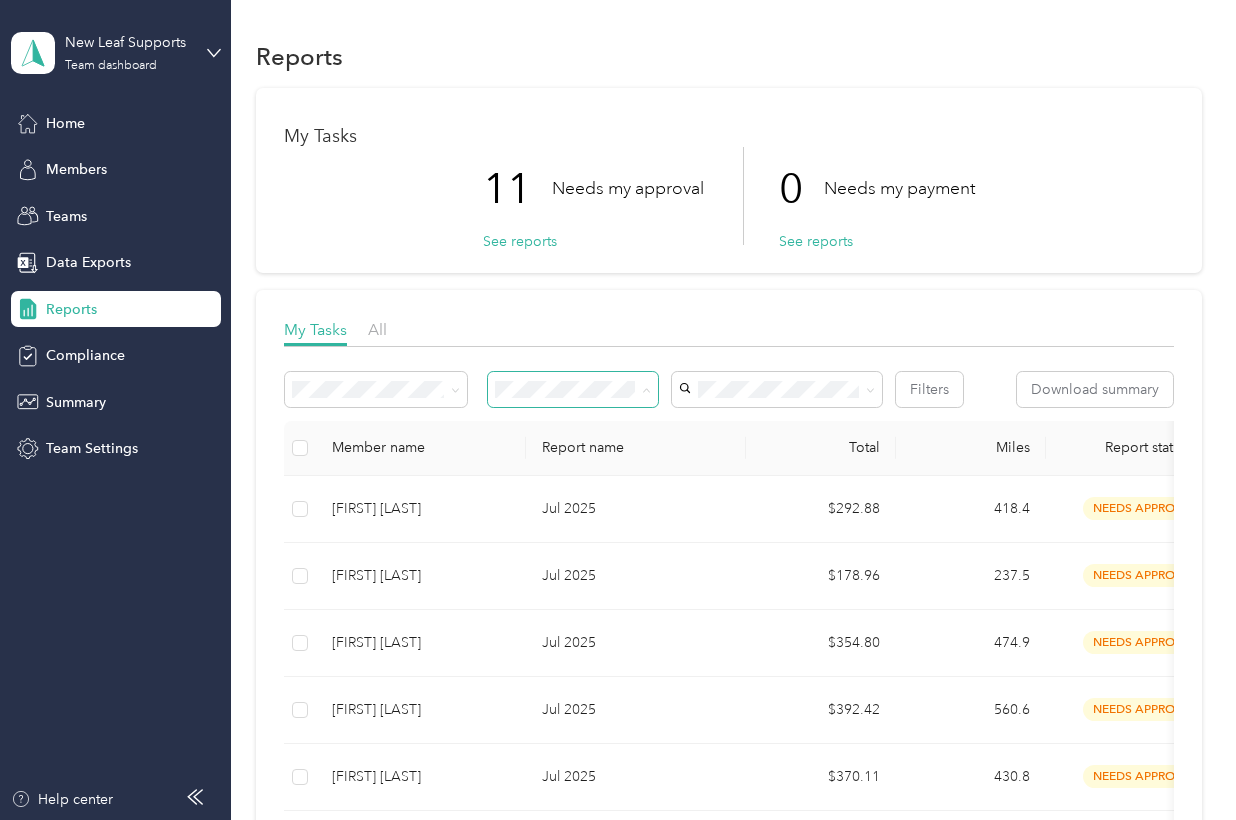 click on "All Needs my approval Needs my payment Approved  by me Rejected by me Paid by me" at bounding box center [573, 513] 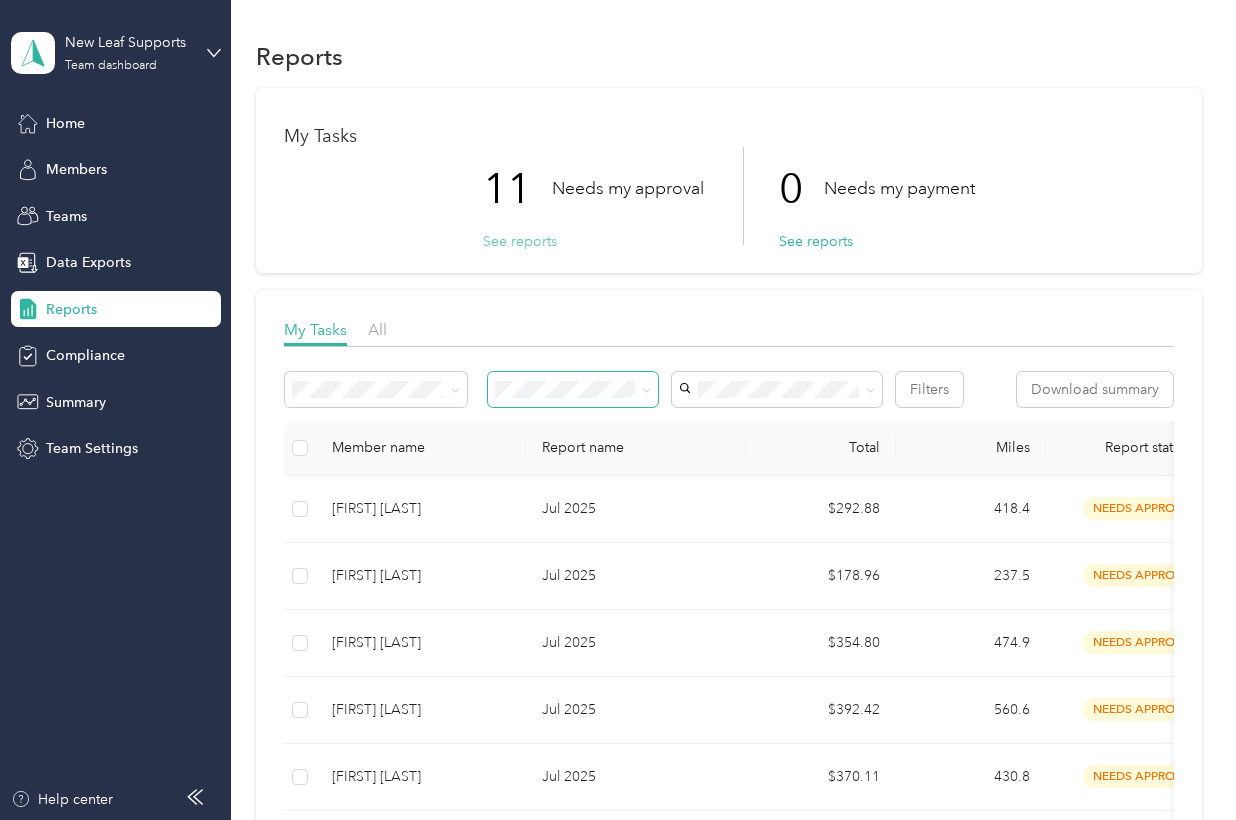 click on "See reports" at bounding box center (520, 241) 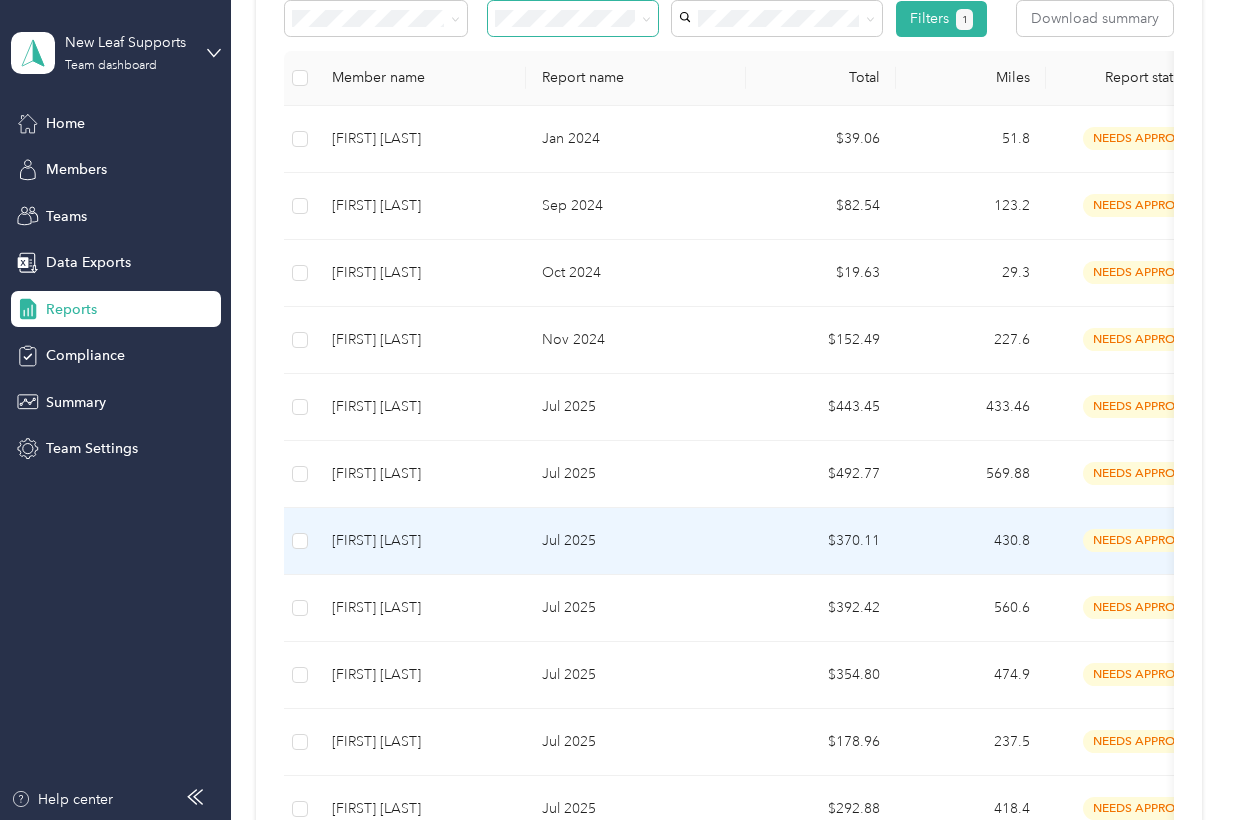 scroll, scrollTop: 538, scrollLeft: 0, axis: vertical 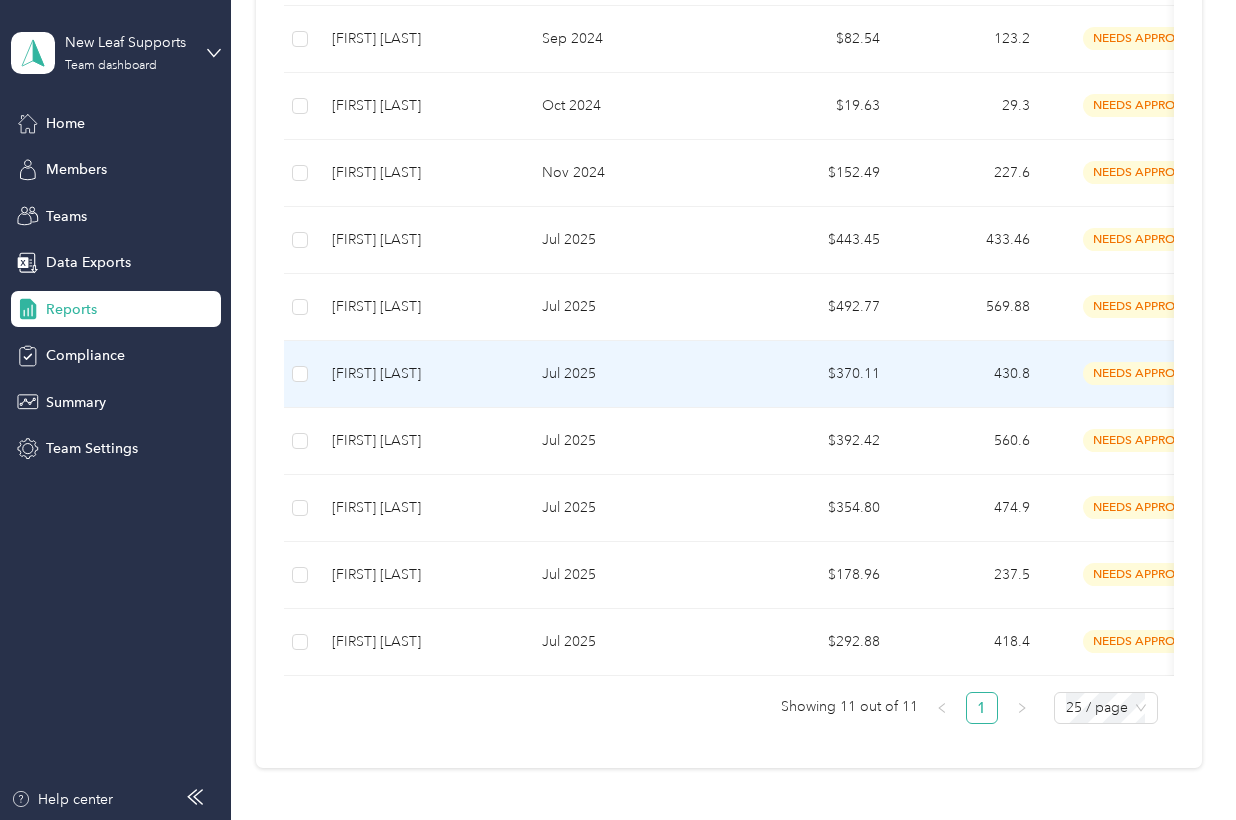 drag, startPoint x: 695, startPoint y: 387, endPoint x: 361, endPoint y: 751, distance: 494.0162 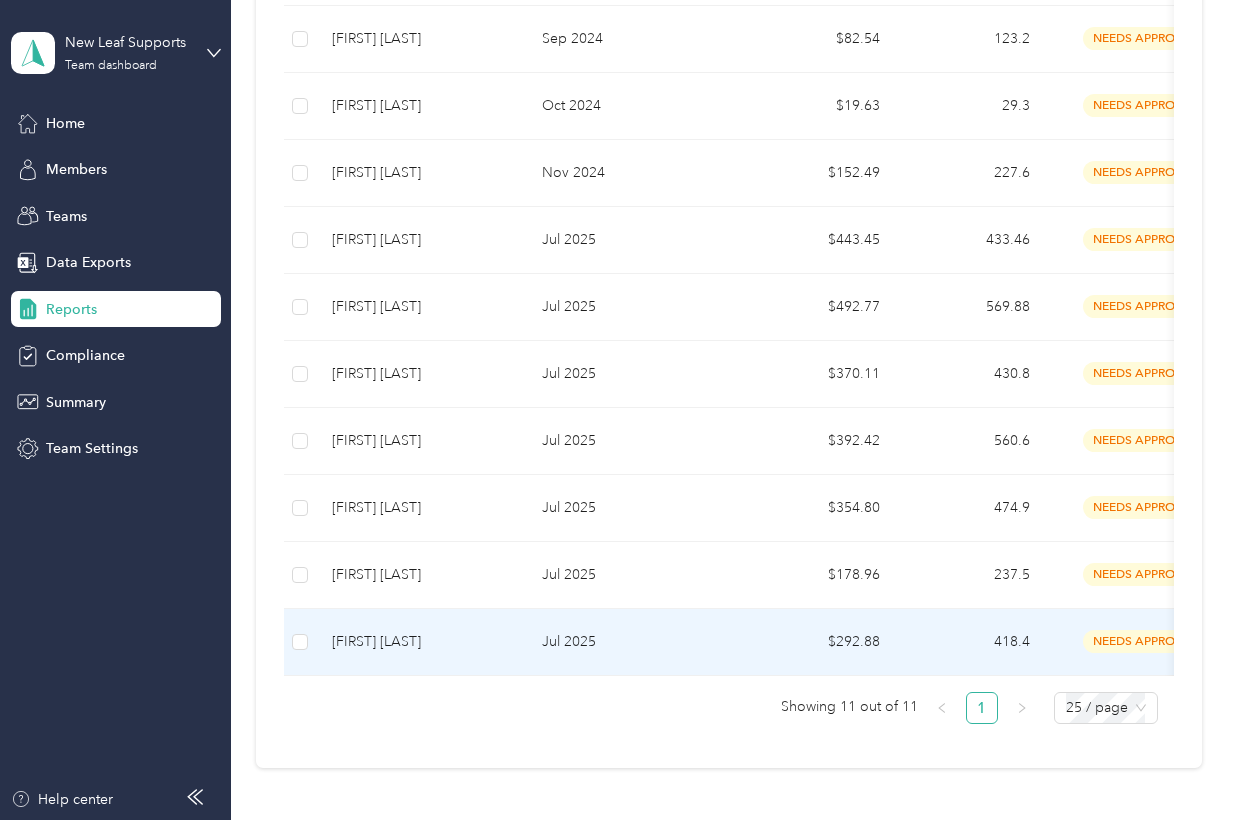 click on "[FIRST] [LAST]" at bounding box center [421, 642] 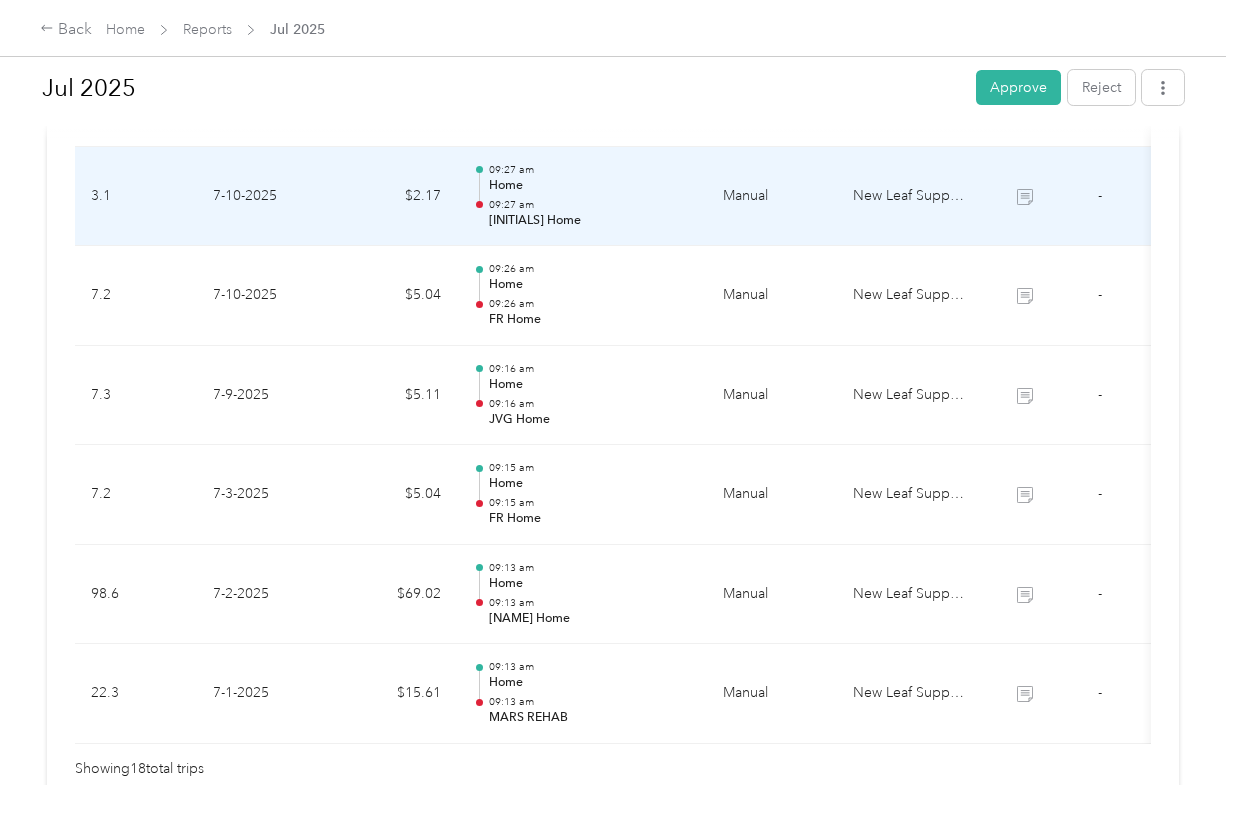 scroll, scrollTop: 1833, scrollLeft: 0, axis: vertical 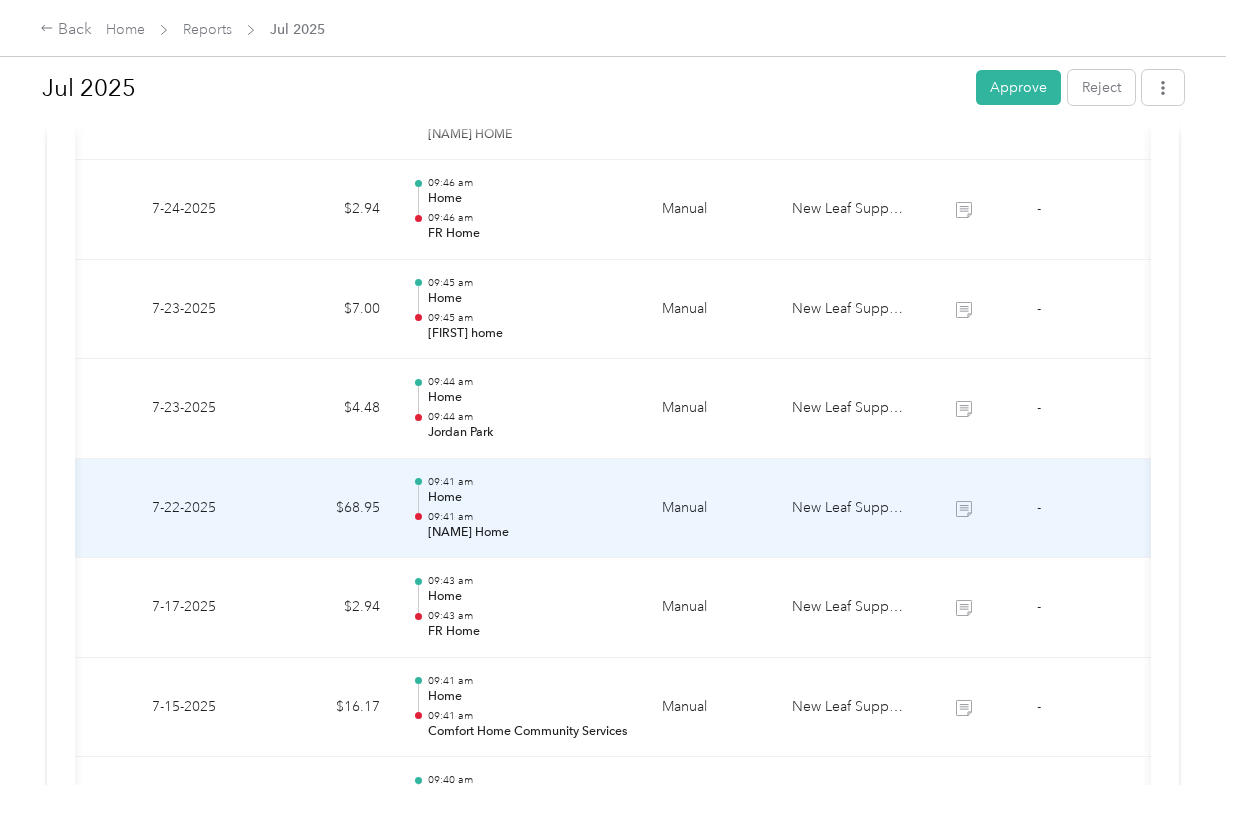 click at bounding box center (963, 509) 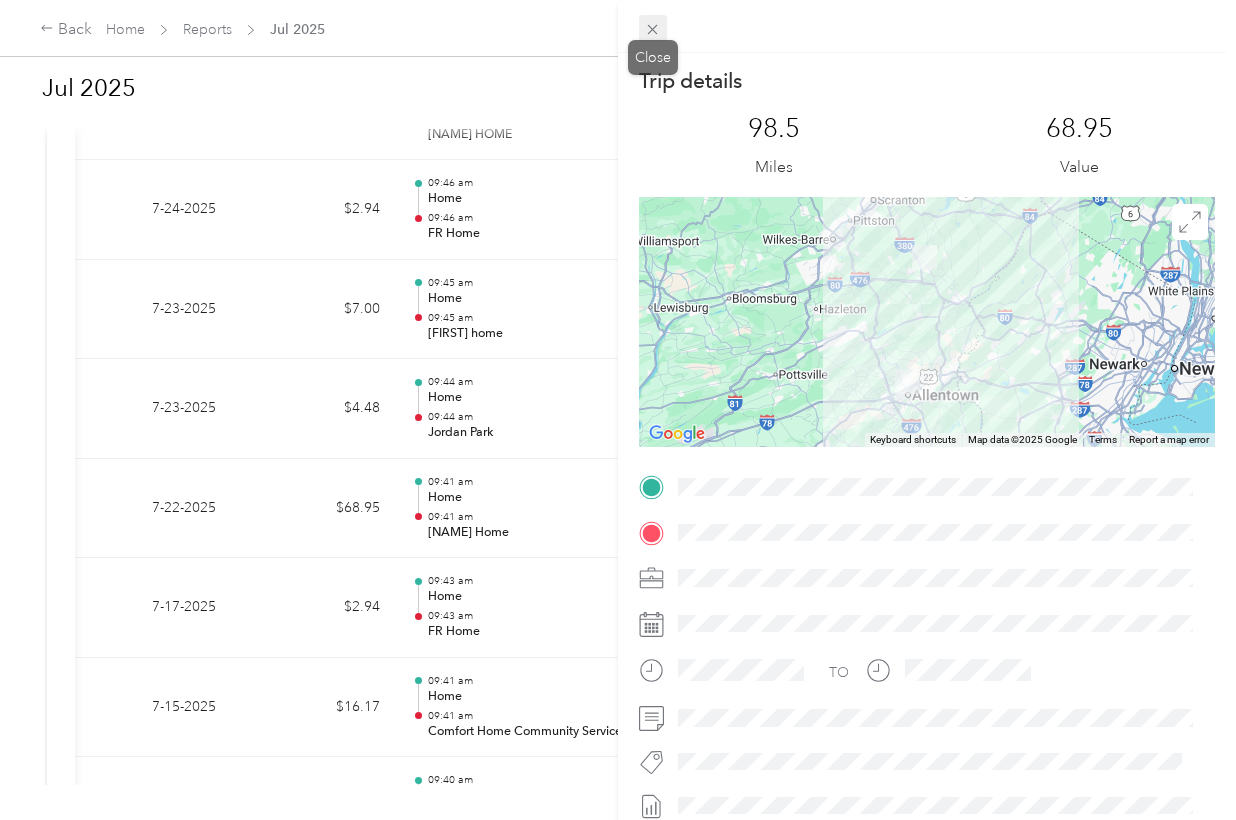click 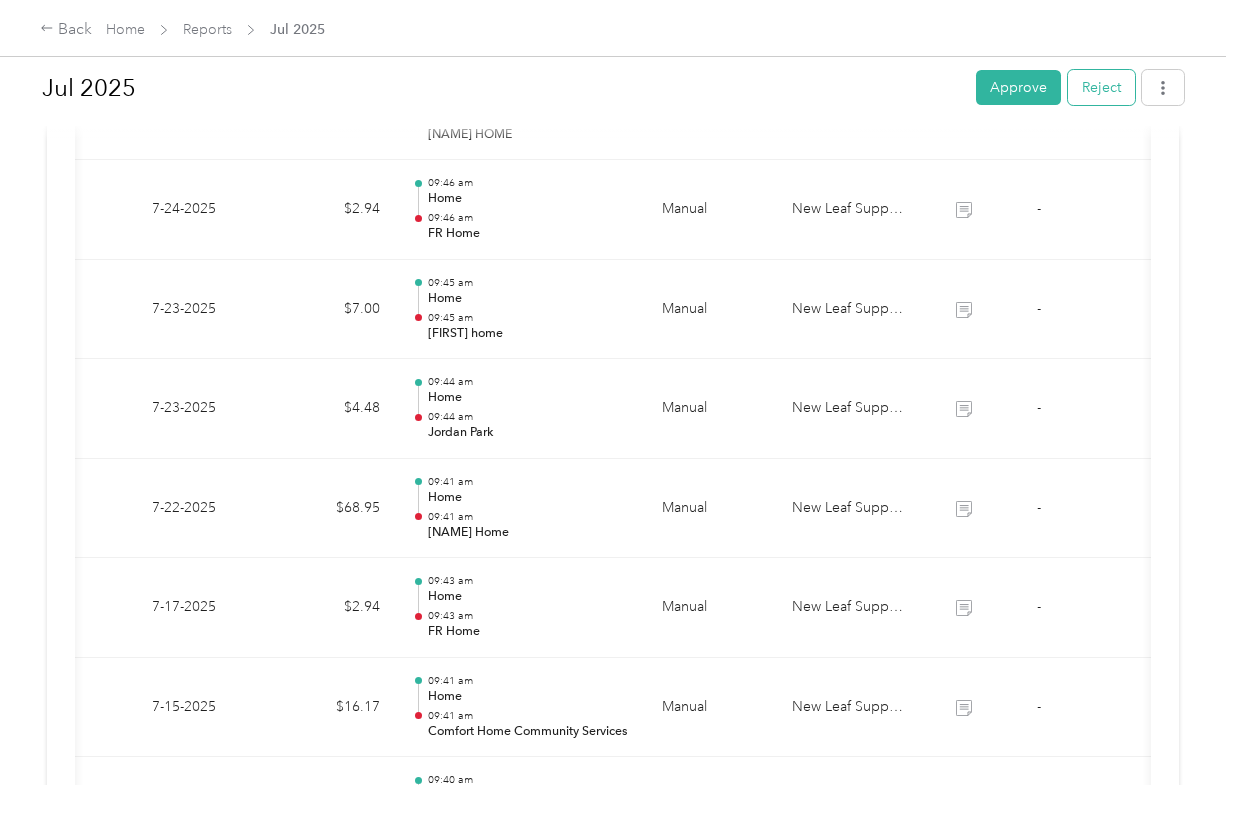 click on "Reject" at bounding box center (1101, 87) 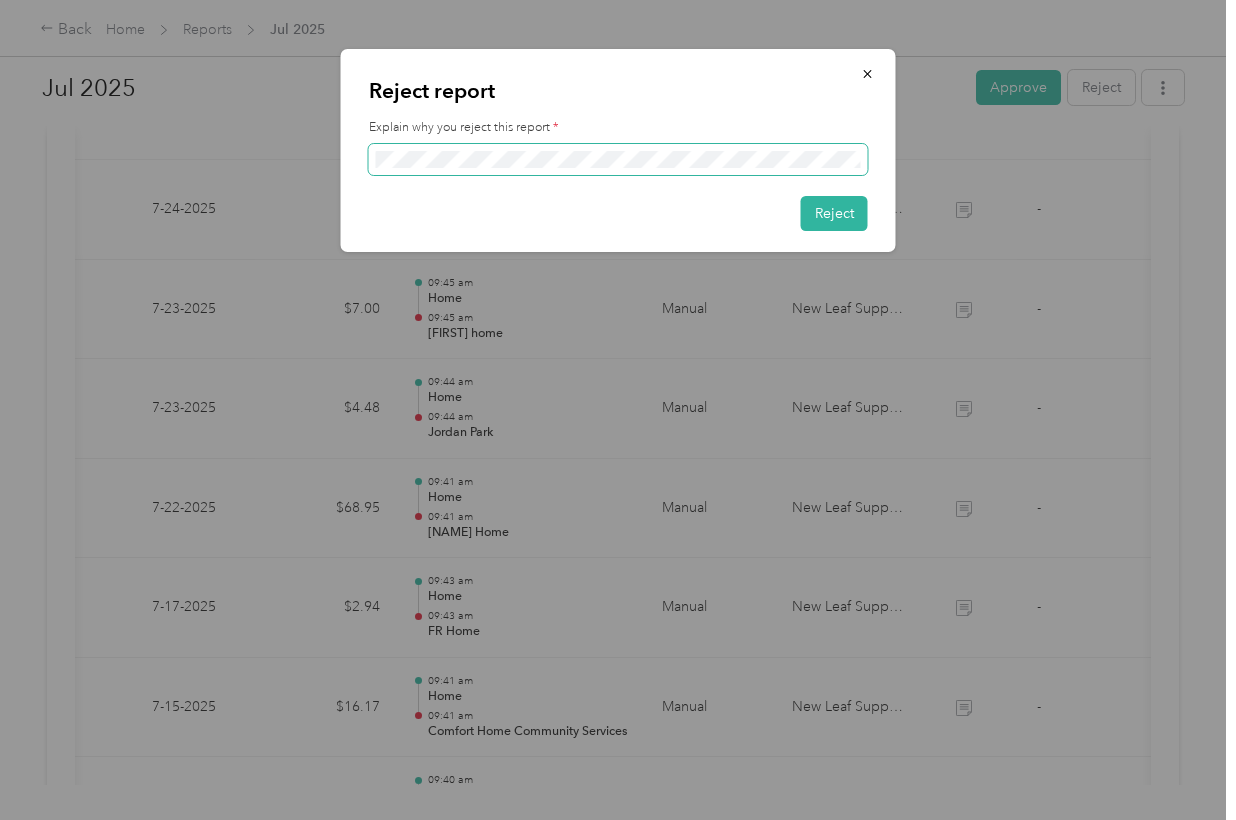 scroll, scrollTop: 0, scrollLeft: 210, axis: horizontal 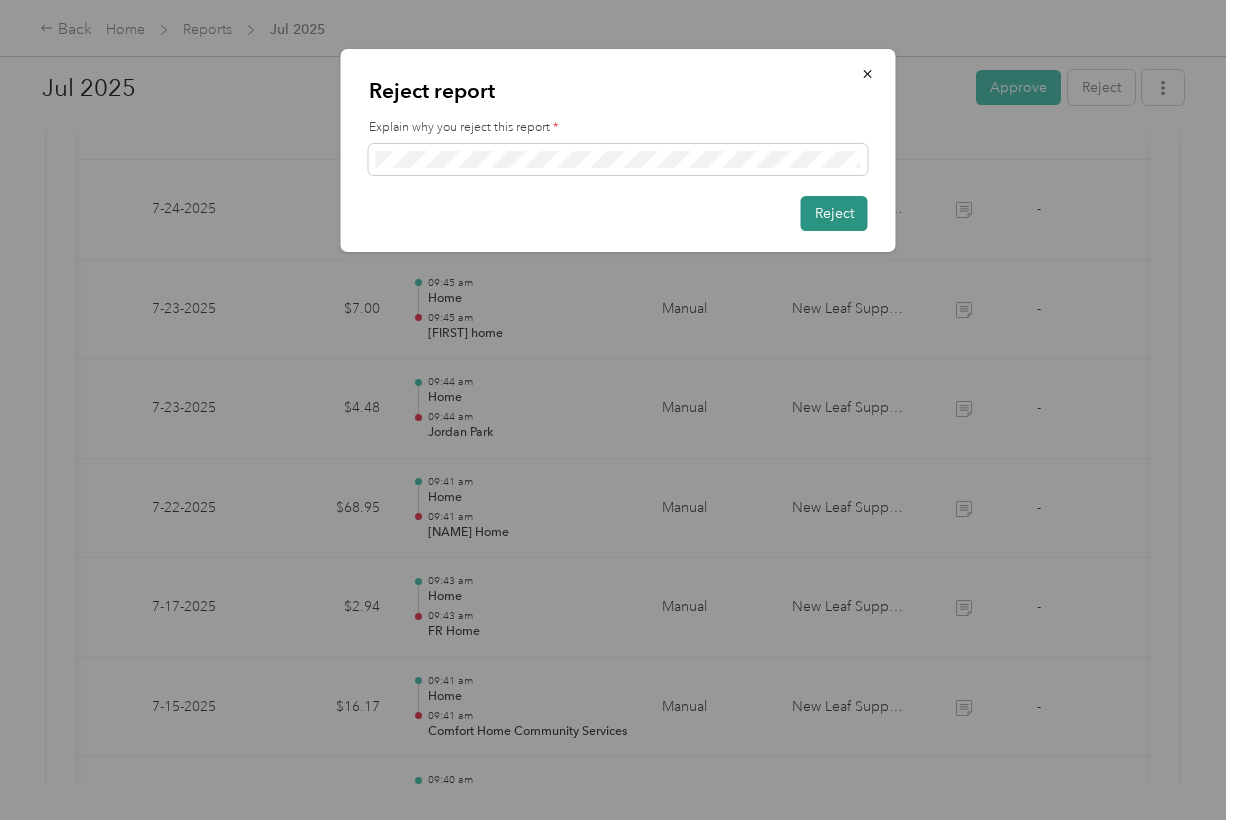 drag, startPoint x: 812, startPoint y: 206, endPoint x: 827, endPoint y: 229, distance: 27.45906 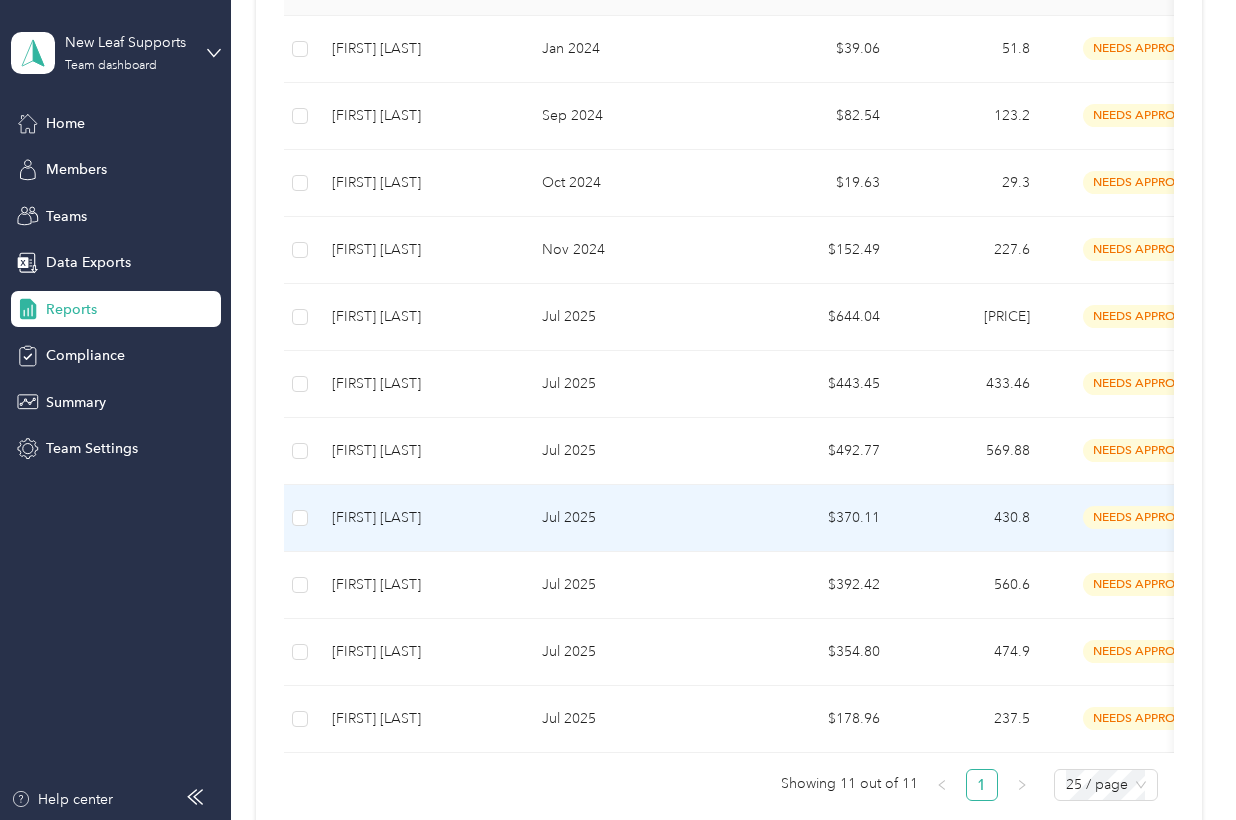 scroll, scrollTop: 500, scrollLeft: 0, axis: vertical 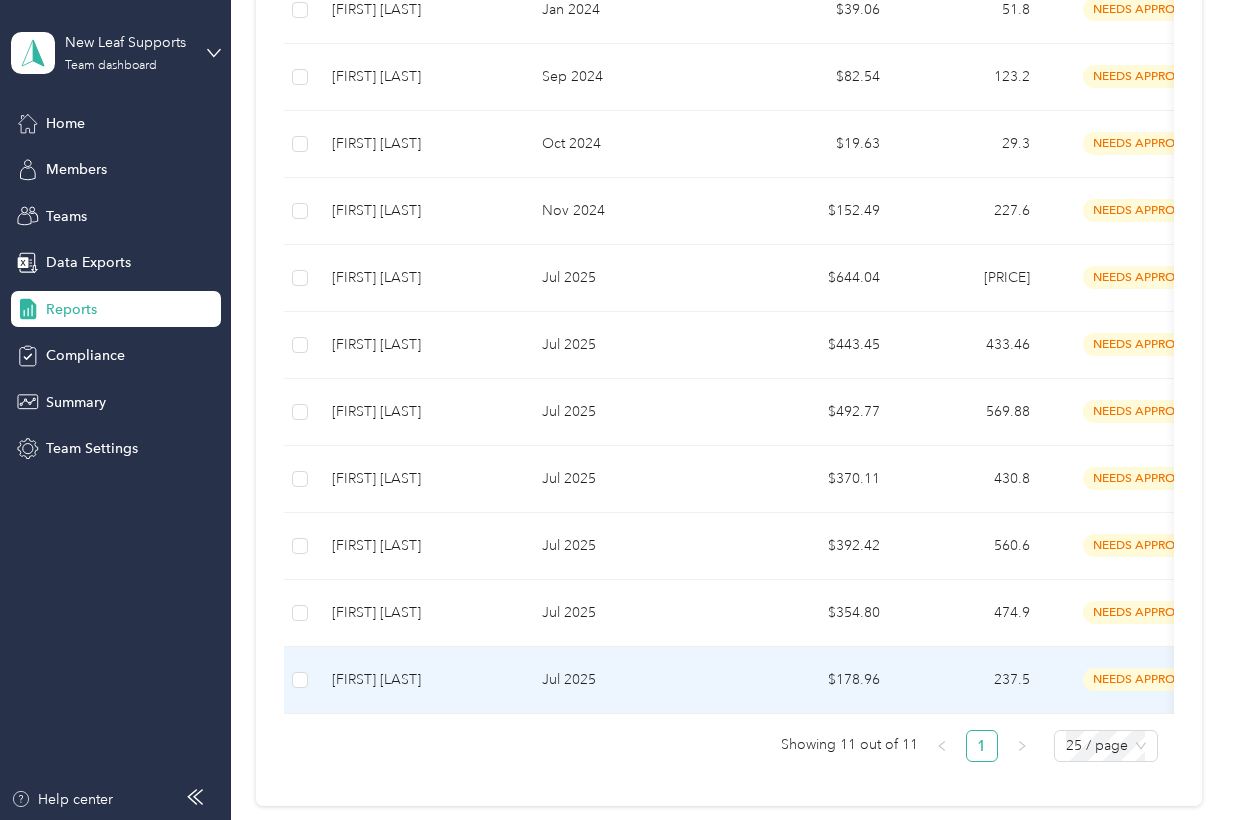click on "Jul 2025" at bounding box center [636, 680] 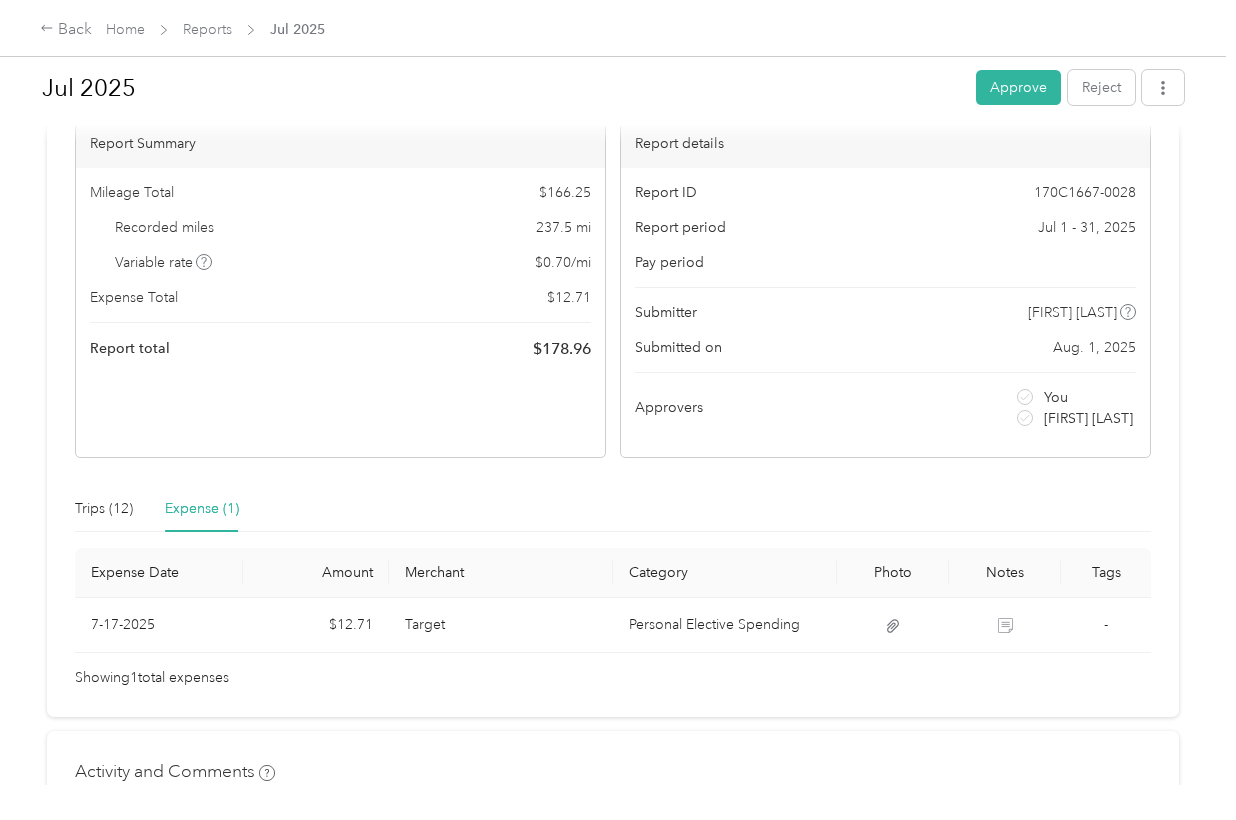 scroll, scrollTop: 166, scrollLeft: 0, axis: vertical 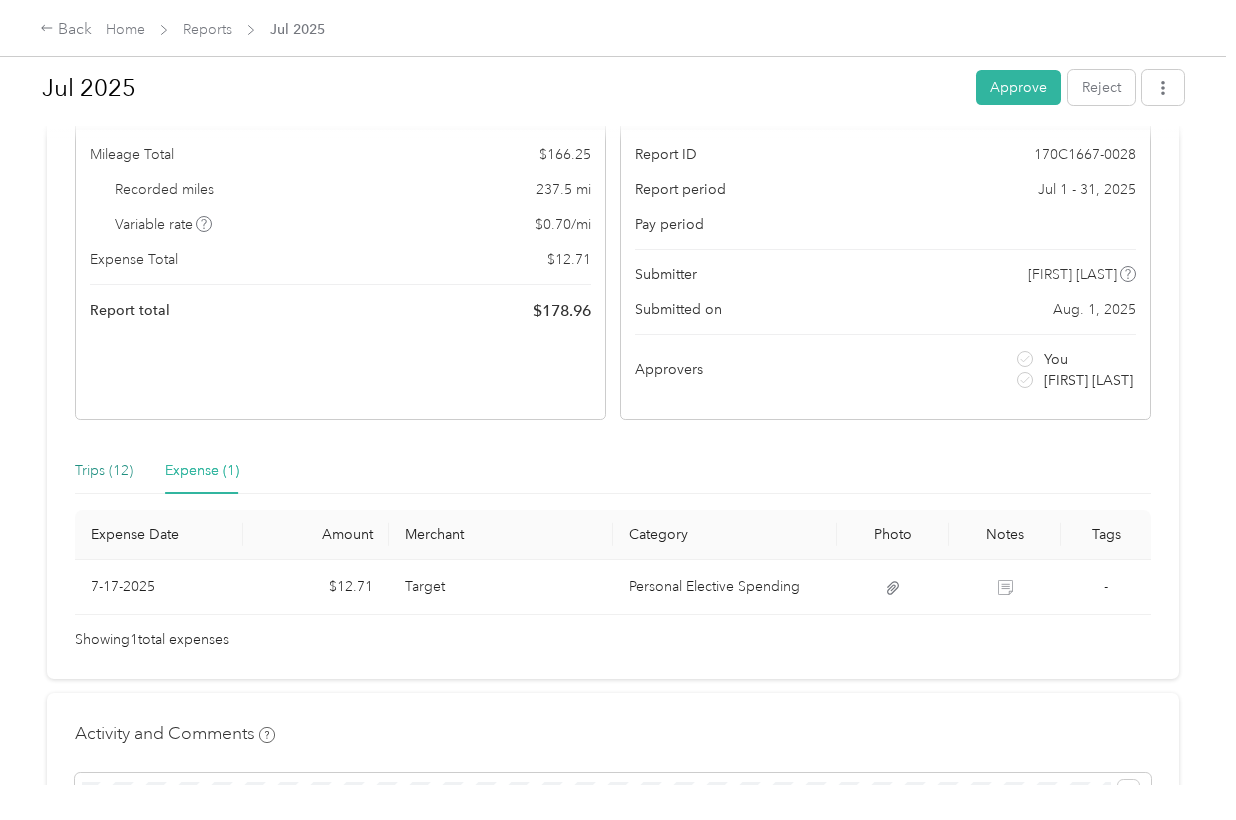 drag, startPoint x: 96, startPoint y: 466, endPoint x: 170, endPoint y: 475, distance: 74.54529 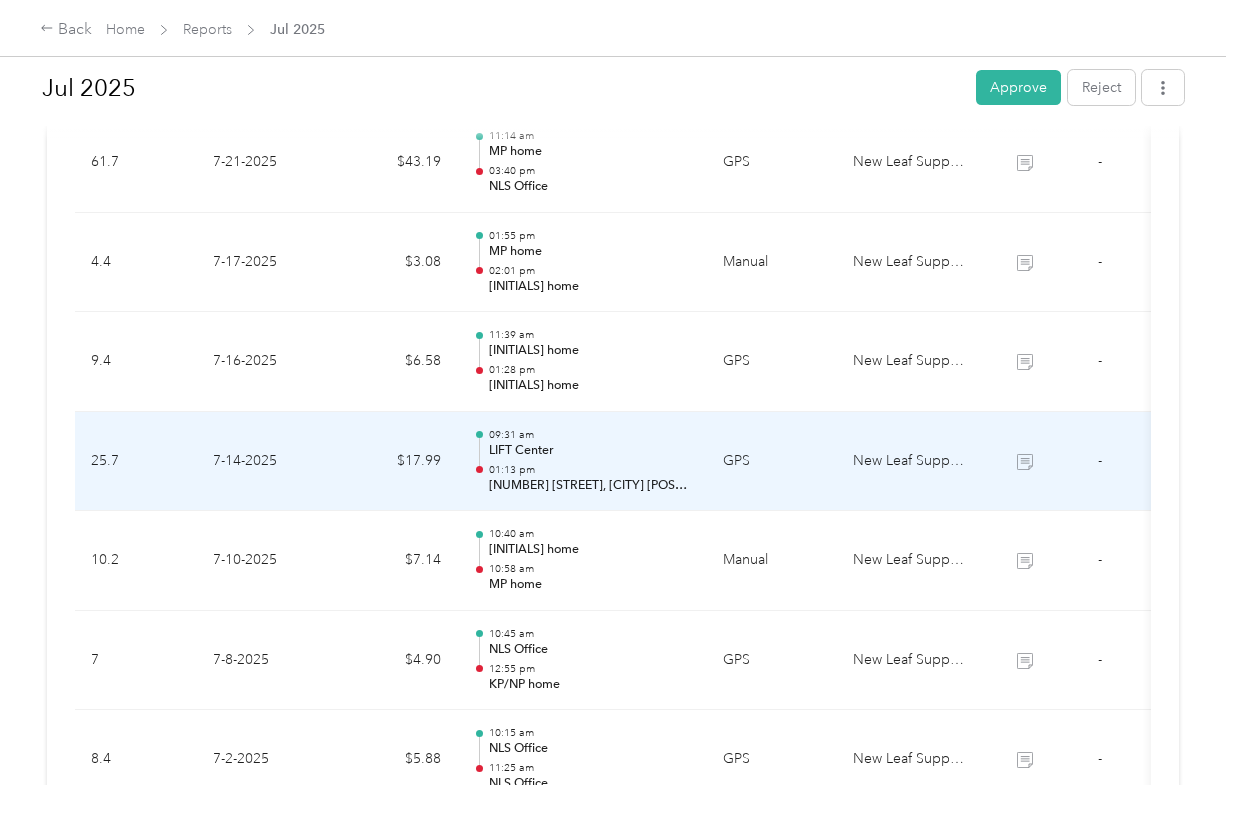 scroll, scrollTop: 1166, scrollLeft: 0, axis: vertical 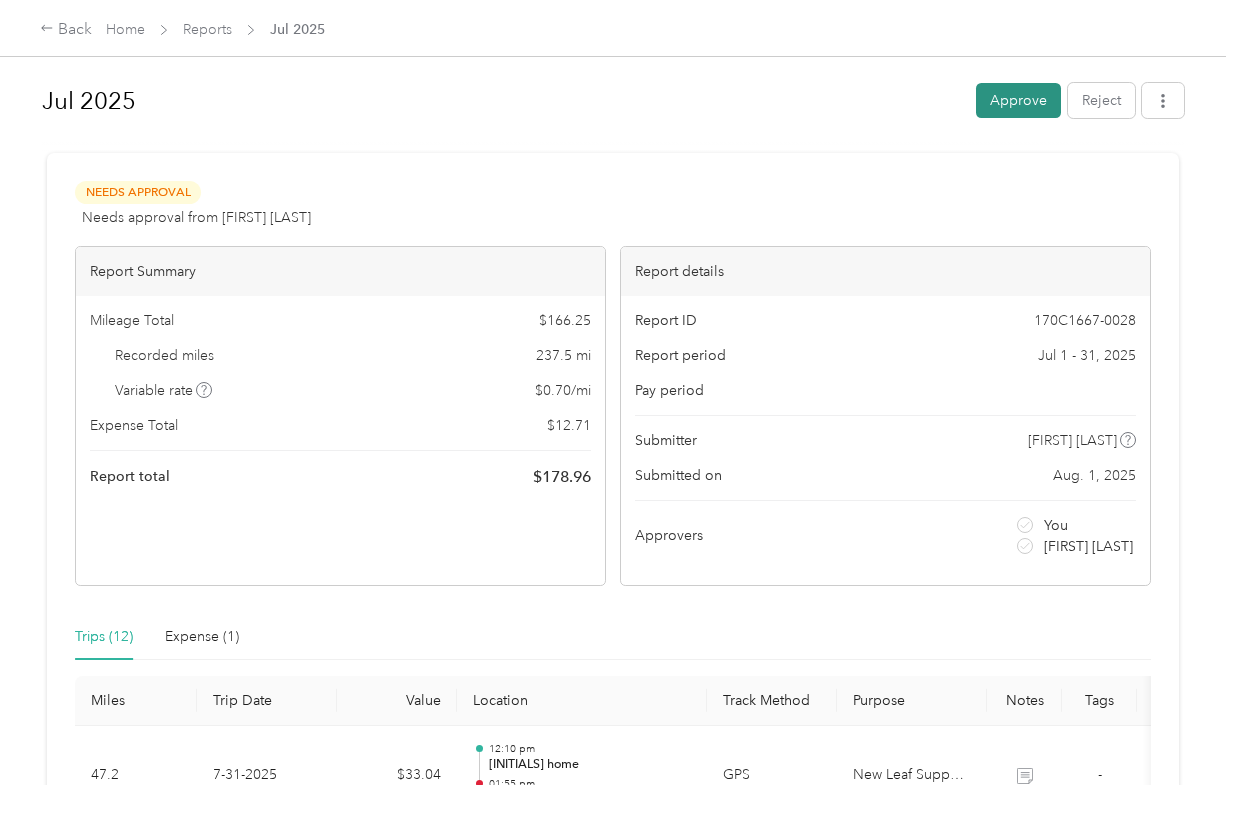 click on "Approve" at bounding box center (1018, 100) 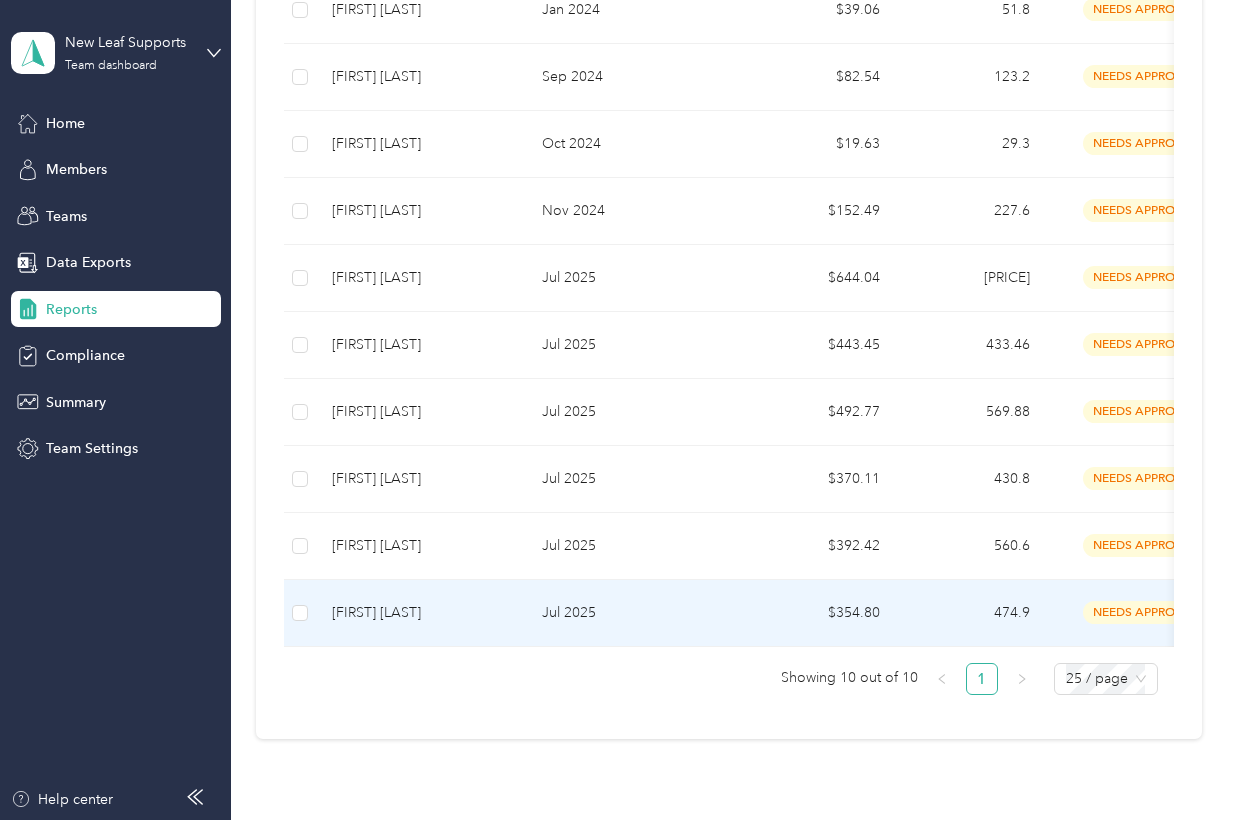 scroll, scrollTop: 333, scrollLeft: 0, axis: vertical 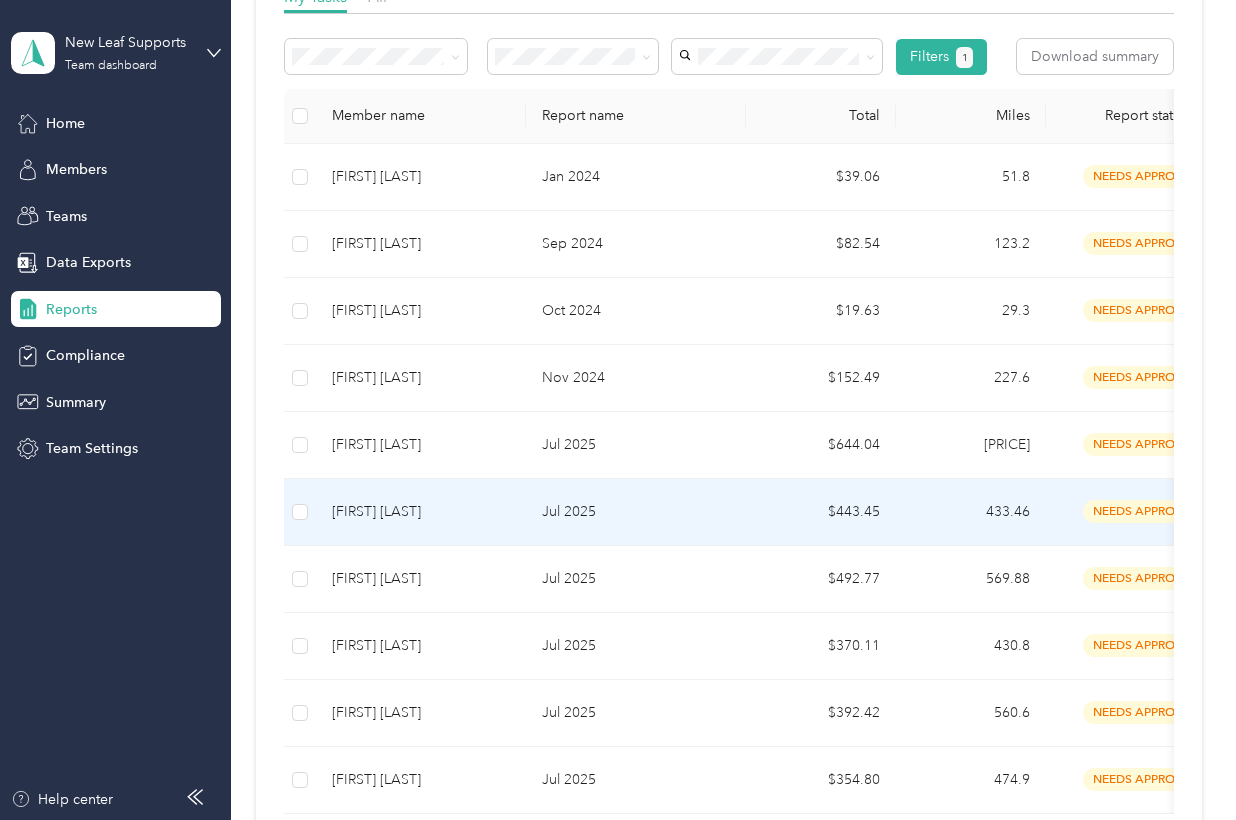 click on "[FIRST] [LAST]" at bounding box center (421, 512) 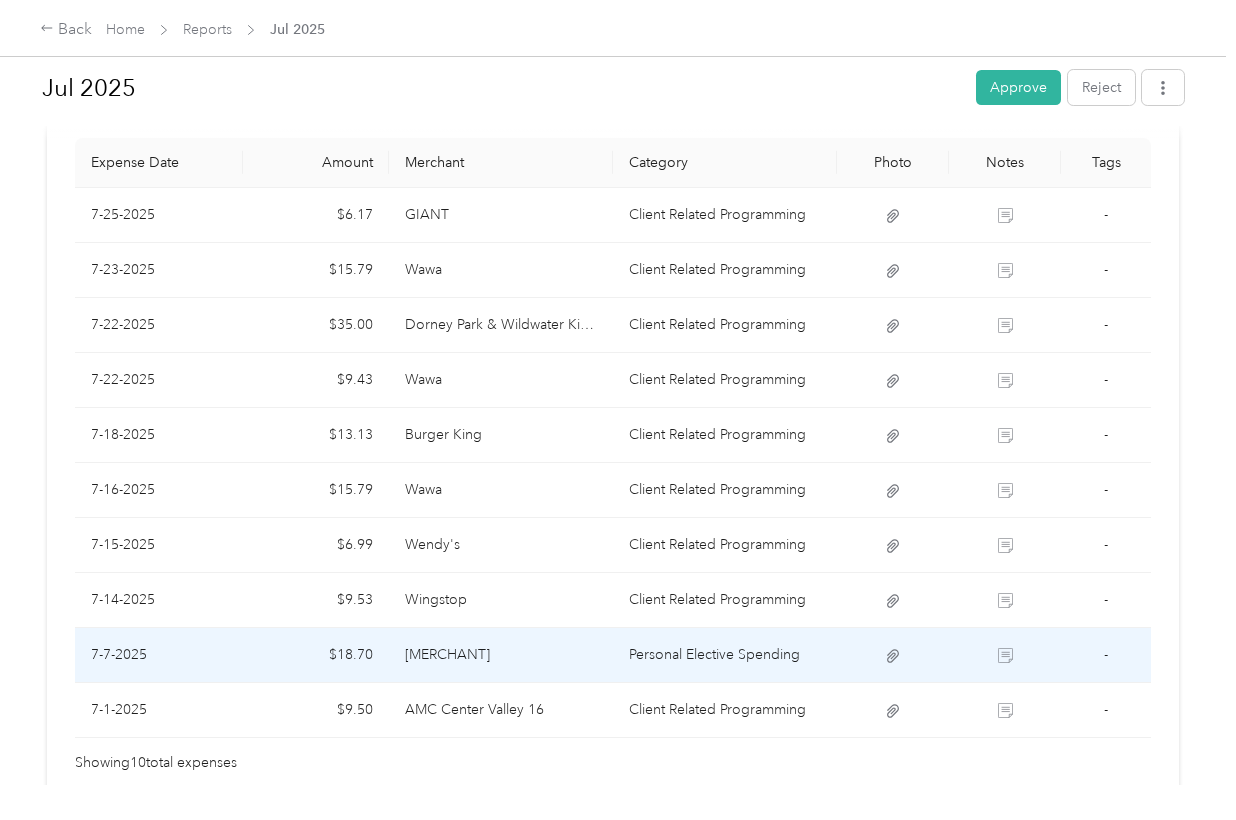 scroll, scrollTop: 500, scrollLeft: 0, axis: vertical 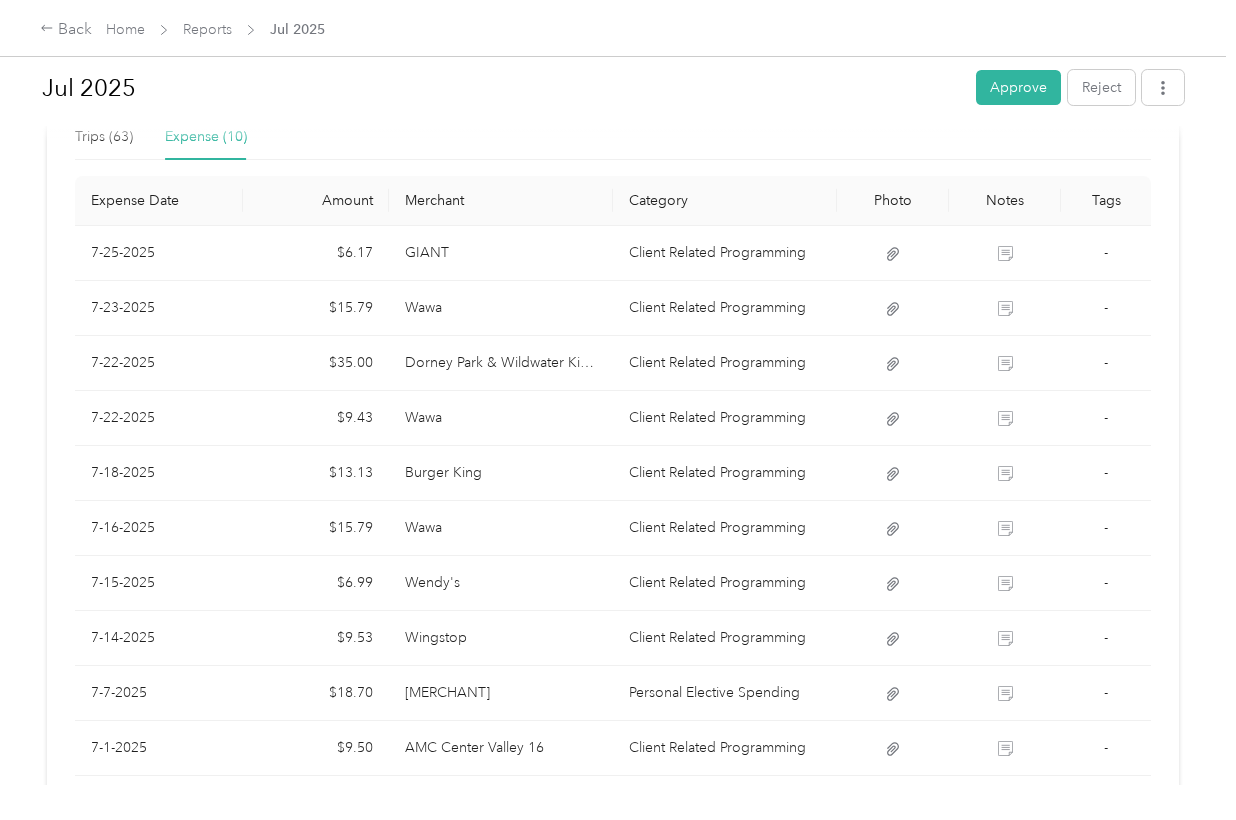 click on "Back Home Reports Jul 2025" at bounding box center [618, 28] 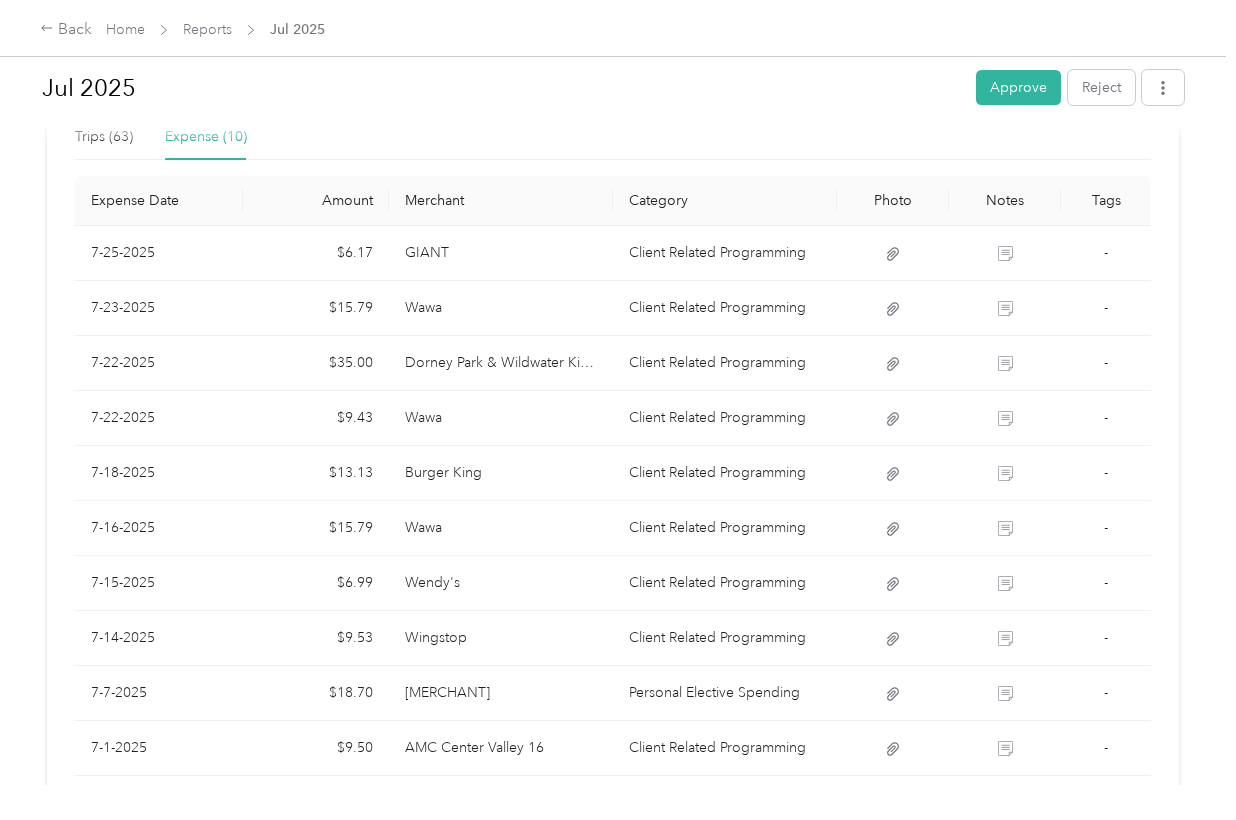 click on "Back Home Reports Jul 2025" at bounding box center [618, 28] 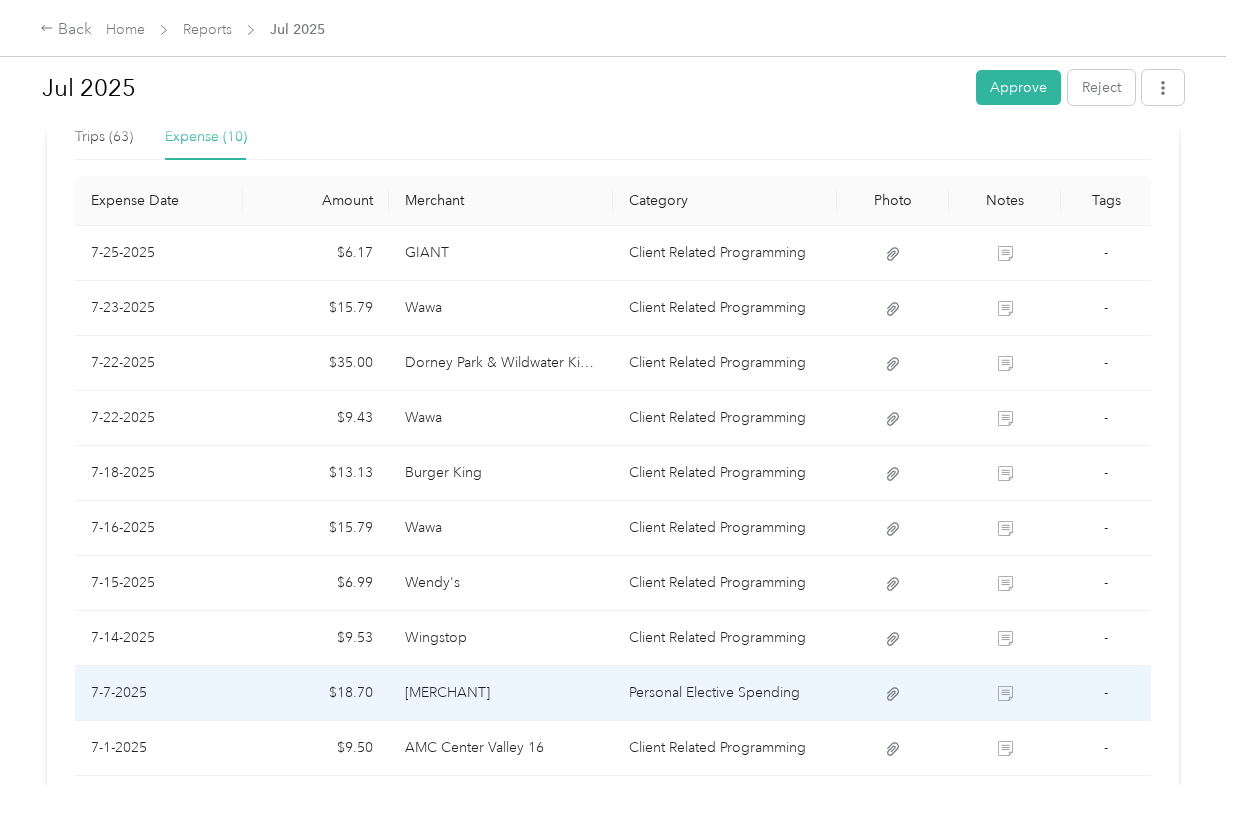 click on "-" at bounding box center (1106, 692) 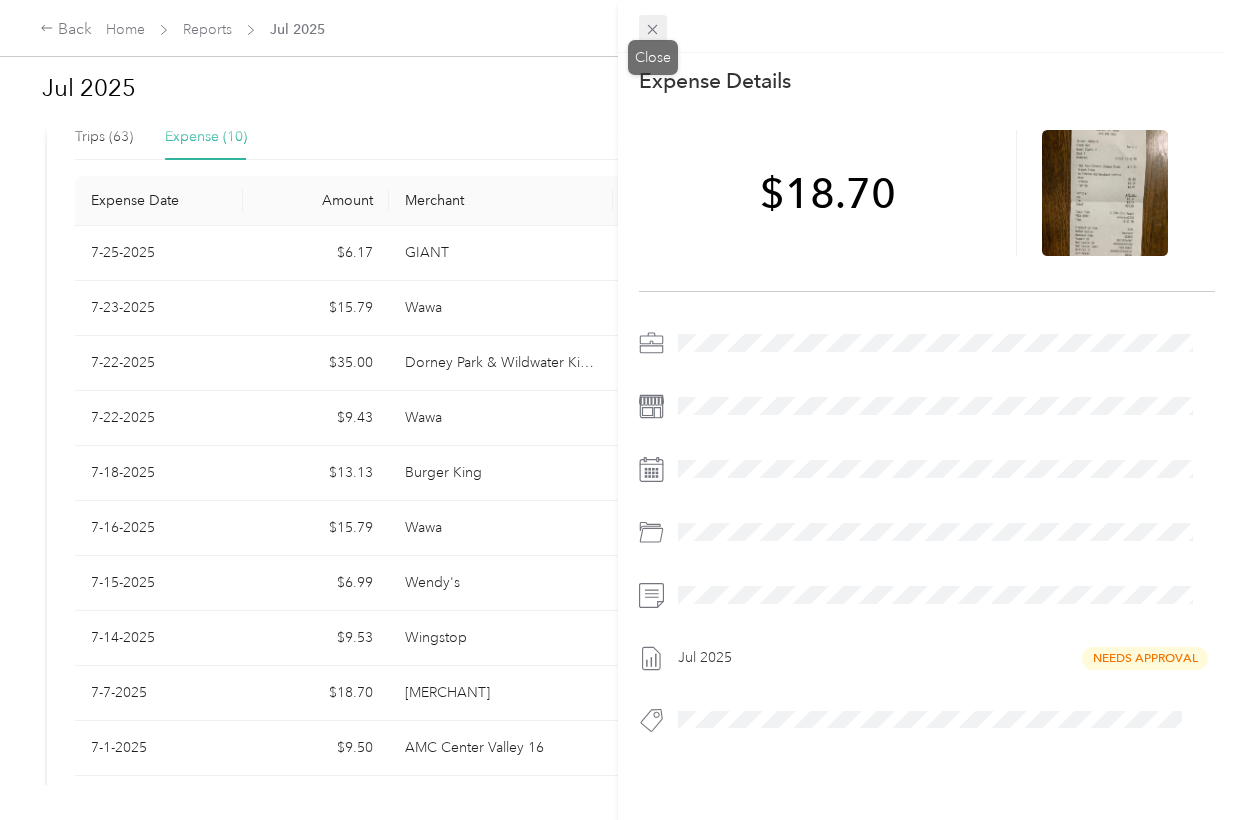 click 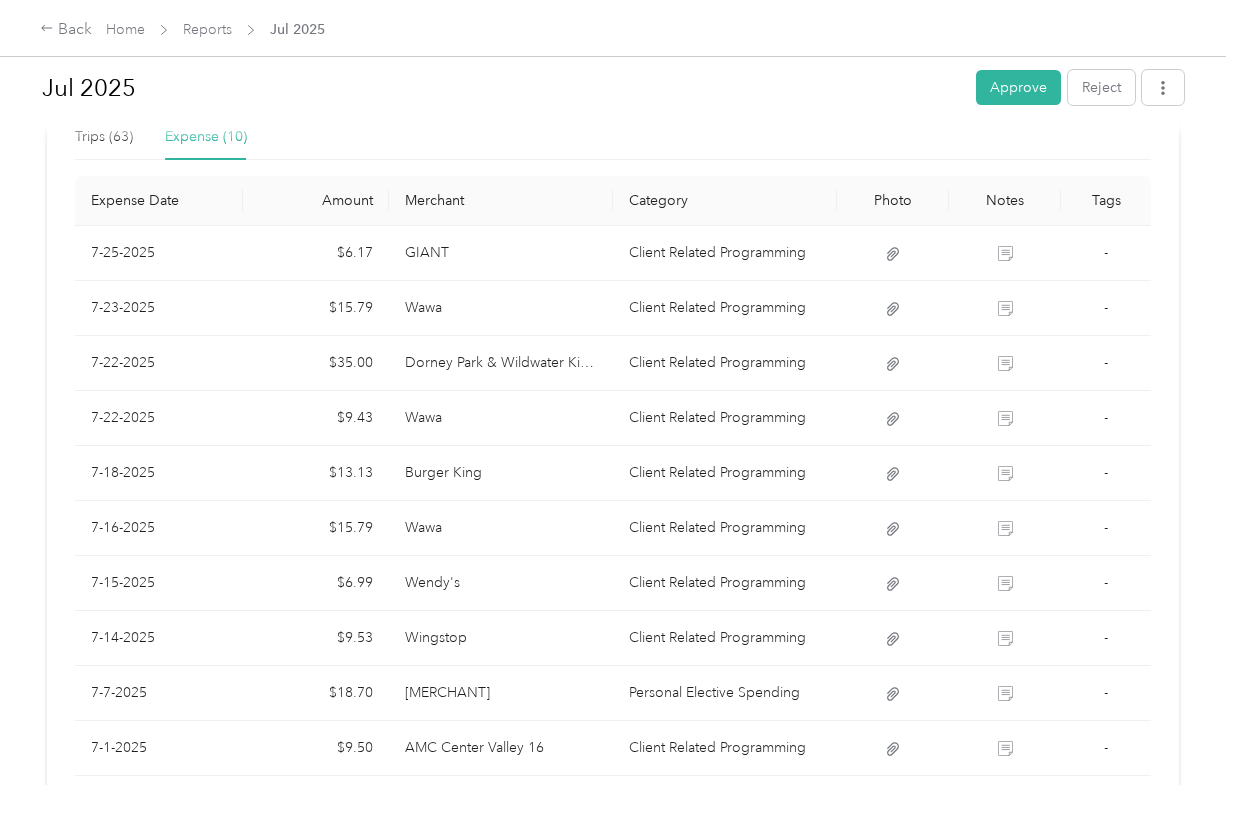 click on "[MONTH] [YEAR] Approve Reject Needs Approval Needs approval from [FIRST] [LAST] View  activity & comments Report Summary Mileage Total $ [PRICE] Recorded miles [MILES]   mi Variable rate   $ [PRICE] / mi Expense Total $ [PRICE] Report total $ [PRICE] Report details Report ID [ID] Report period [DATE] Pay period Submitter [FIRST] [LAST] Submitted on [DATE] Approvers You [FIRST] [LAST] Trips (63) Expense (10) Expense Date Amount Merchant Category Photo Notes Tags               [DATE] $[PRICE] [MERCHANT] Client Related Programming - [DATE] $[PRICE] [MERCHANT] Client Related Programming - [DATE] $[PRICE] [MERCHANT] Client Related Programming - [DATE] $[PRICE] [MERCHANT] Client Related Programming - [DATE] $[PRICE] [MERCHANT] Client Related Programming - [DATE] $[PRICE] [MERCHANT] Client Related Programming - [DATE] $[PRICE] [MERCHANT] Client Related Programming - [DATE] $[PRICE] [MERCHANT] Client Related Programming - [DATE] $[PRICE] [MERCHANT] Personal Elective Spending - [DATE] $[PRICE] - 10" at bounding box center (613, 392) 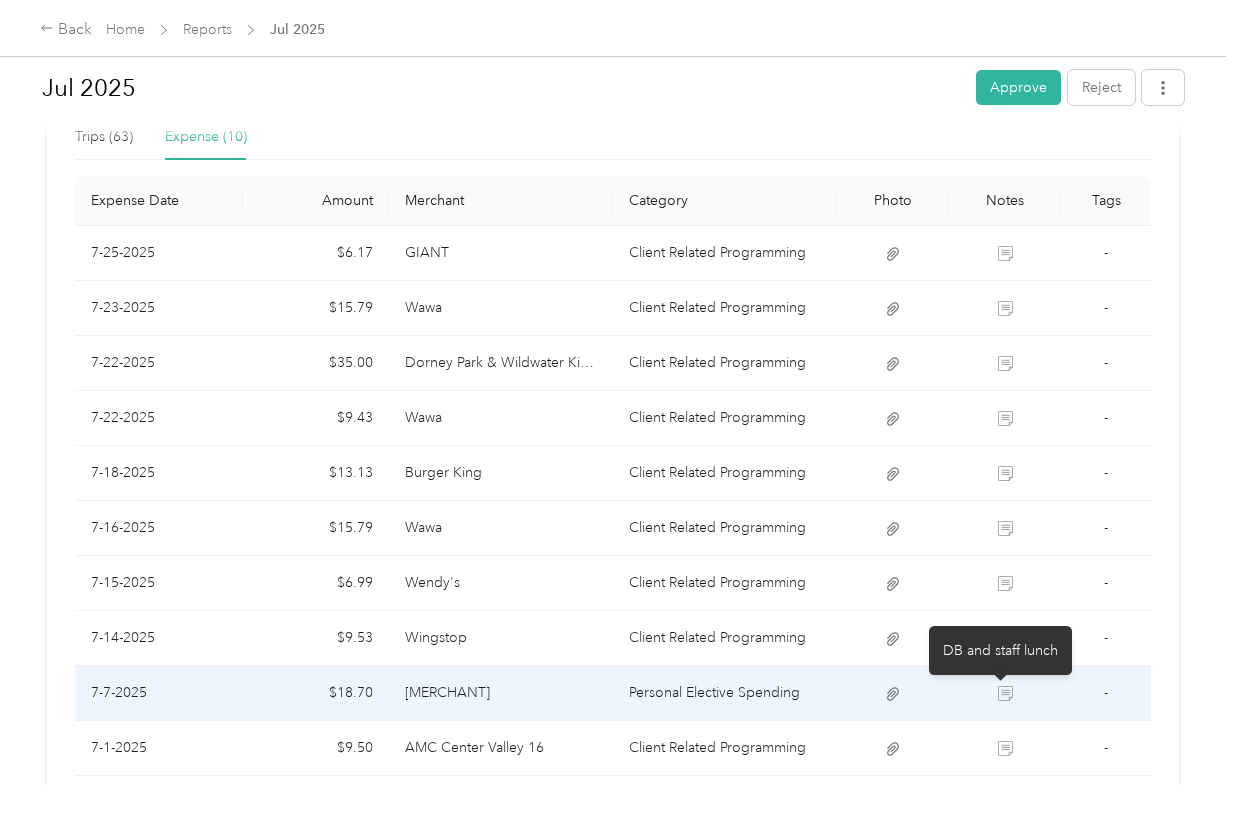 click 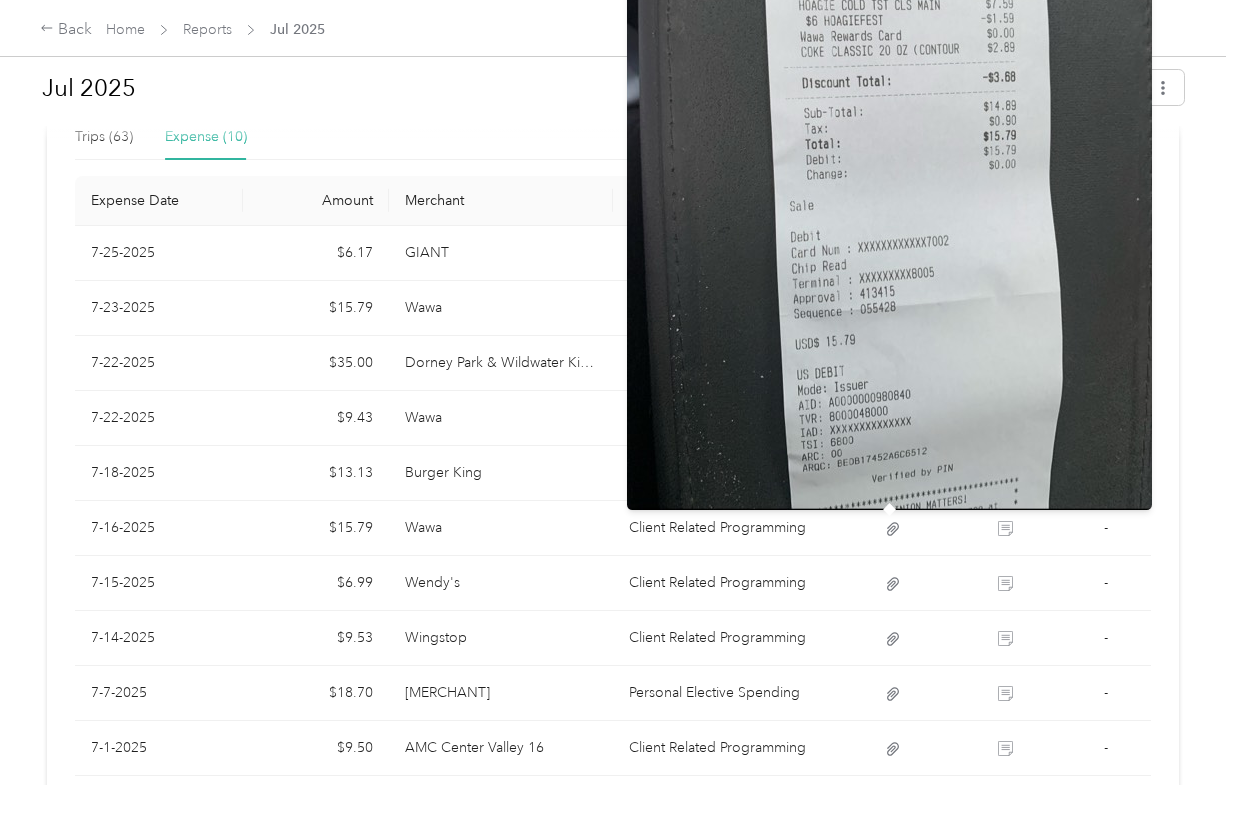 click on "[MONTH] [YEAR] Approve Reject Needs Approval Needs approval from [FIRST] [LAST] View  activity & comments Report Summary Mileage Total $ [PRICE] Recorded miles [MILES]   mi Variable rate   $ [PRICE] / mi Expense Total $ [PRICE] Report total $ [PRICE] Report details Report ID [ID] Report period [DATE] Pay period Submitter [FIRST] [LAST] Submitted on [DATE] Approvers You [FIRST] [LAST] Trips (63) Expense (10) Expense Date Amount Merchant Category Photo Notes Tags               [DATE] $[PRICE] [MERCHANT] Client Related Programming - [DATE] $[PRICE] [MERCHANT] Client Related Programming - [DATE] $[PRICE] [MERCHANT] Client Related Programming - [DATE] $[PRICE] [MERCHANT] Client Related Programming - [DATE] $[PRICE] [MERCHANT] Client Related Programming - [DATE] $[PRICE] [MERCHANT] Client Related Programming - [DATE] $[PRICE] [MERCHANT] Client Related Programming - [DATE] $[PRICE] [MERCHANT] Client Related Programming - [DATE] $[PRICE] [MERCHANT] Personal Elective Spending - [DATE] $[PRICE] - 10" at bounding box center (613, 392) 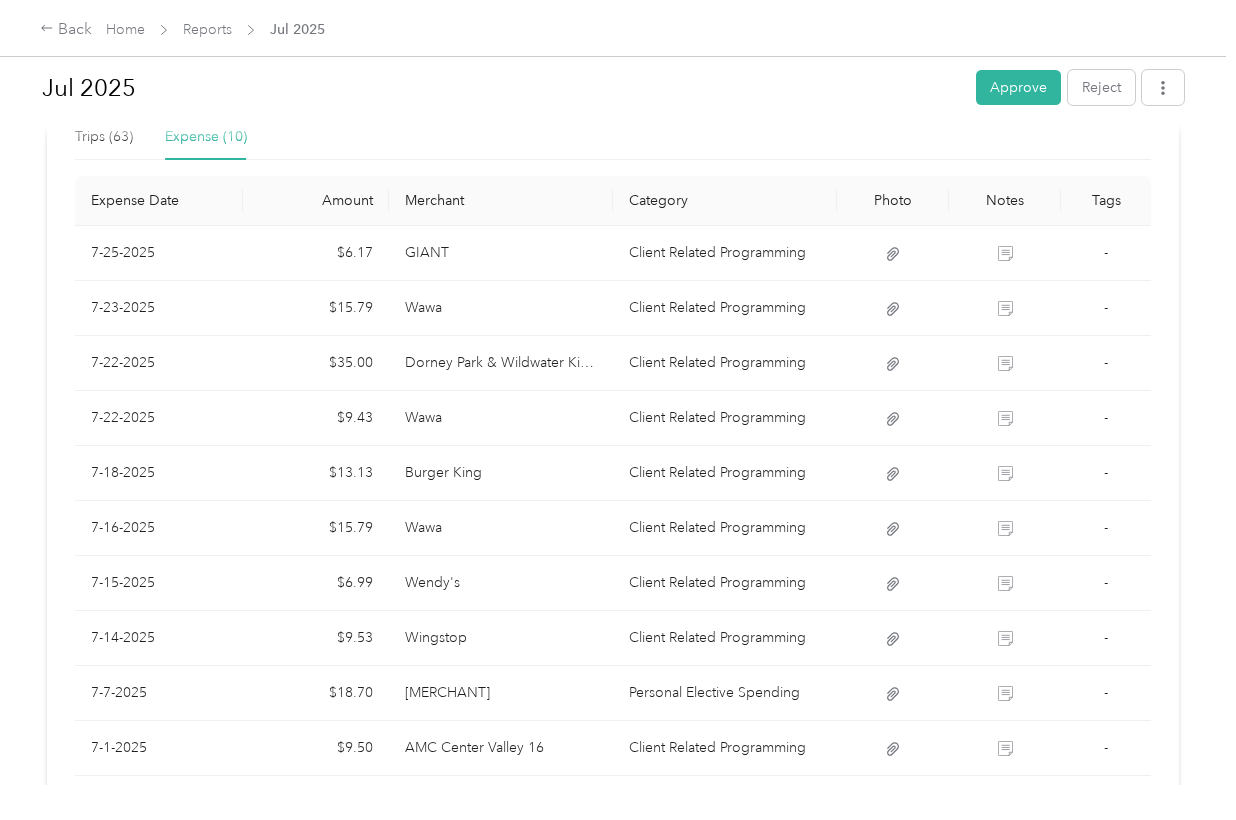 click on "[MONTH] [YEAR] Approve Reject Needs Approval Needs approval from [FIRST] [LAST] View  activity & comments Report Summary Mileage Total $ [PRICE] Recorded miles [MILES]   mi Variable rate   $ [PRICE] / mi Expense Total $ [PRICE] Report total $ [PRICE] Report details Report ID [ID] Report period [DATE] Pay period Submitter [FIRST] [LAST] Submitted on [DATE] Approvers You [FIRST] [LAST] Trips (63) Expense (10) Expense Date Amount Merchant Category Photo Notes Tags               [DATE] $[PRICE] [MERCHANT] Client Related Programming - [DATE] $[PRICE] [MERCHANT] Client Related Programming - [DATE] $[PRICE] [MERCHANT] Client Related Programming - [DATE] $[PRICE] [MERCHANT] Client Related Programming - [DATE] $[PRICE] [MERCHANT] Client Related Programming - [DATE] $[PRICE] [MERCHANT] Client Related Programming - [DATE] $[PRICE] [MERCHANT] Client Related Programming - [DATE] $[PRICE] [MERCHANT] Client Related Programming - [DATE] $[PRICE] [MERCHANT] Personal Elective Spending - [DATE] $[PRICE] - 10" at bounding box center [613, 392] 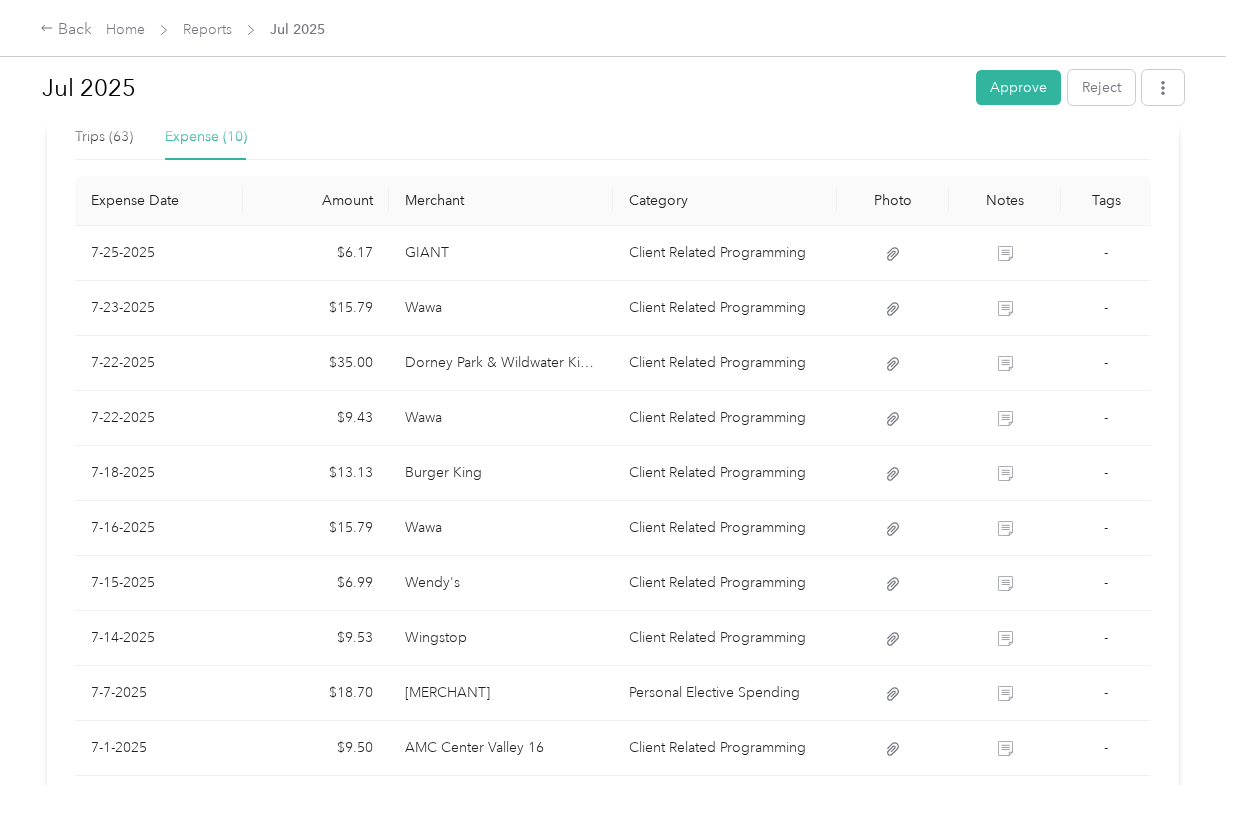 click on "[MONTH] [YEAR] Approve Reject Needs Approval Needs approval from [FIRST] [LAST] View  activity & comments Report Summary Mileage Total $ [PRICE] Recorded miles [MILES]   mi Variable rate   $ [PRICE] / mi Expense Total $ [PRICE] Report total $ [PRICE] Report details Report ID [ID] Report period [DATE] Pay period Submitter [FIRST] [LAST] Submitted on [DATE] Approvers You [FIRST] [LAST] Trips (63) Expense (10) Expense Date Amount Merchant Category Photo Notes Tags               [DATE] $[PRICE] [MERCHANT] Client Related Programming - [DATE] $[PRICE] [MERCHANT] Client Related Programming - [DATE] $[PRICE] [MERCHANT] Client Related Programming - [DATE] $[PRICE] [MERCHANT] Client Related Programming - [DATE] $[PRICE] [MERCHANT] Client Related Programming - [DATE] $[PRICE] [MERCHANT] Client Related Programming - [DATE] $[PRICE] [MERCHANT] Client Related Programming - [DATE] $[PRICE] [MERCHANT] Client Related Programming - [DATE] $[PRICE] [MERCHANT] Personal Elective Spending - [DATE] $[PRICE] - 10" at bounding box center [613, 392] 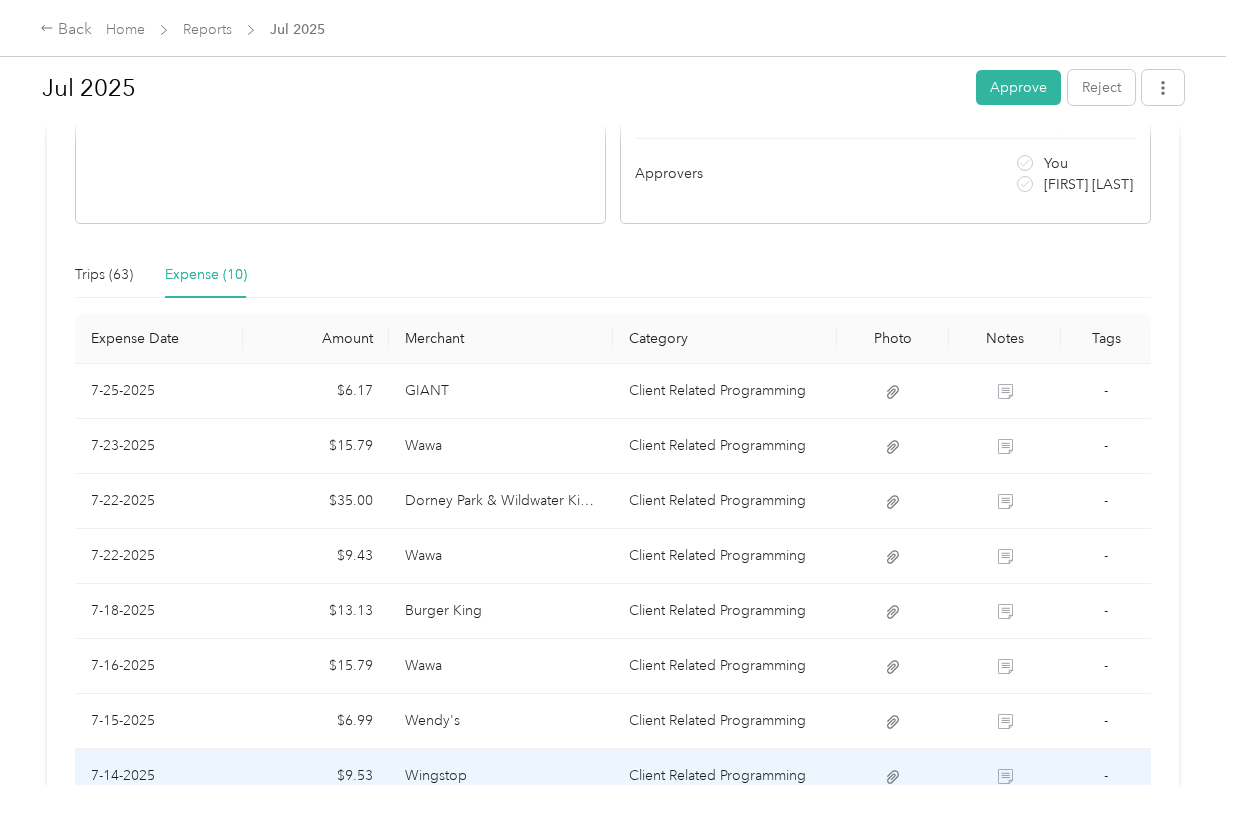scroll, scrollTop: 333, scrollLeft: 0, axis: vertical 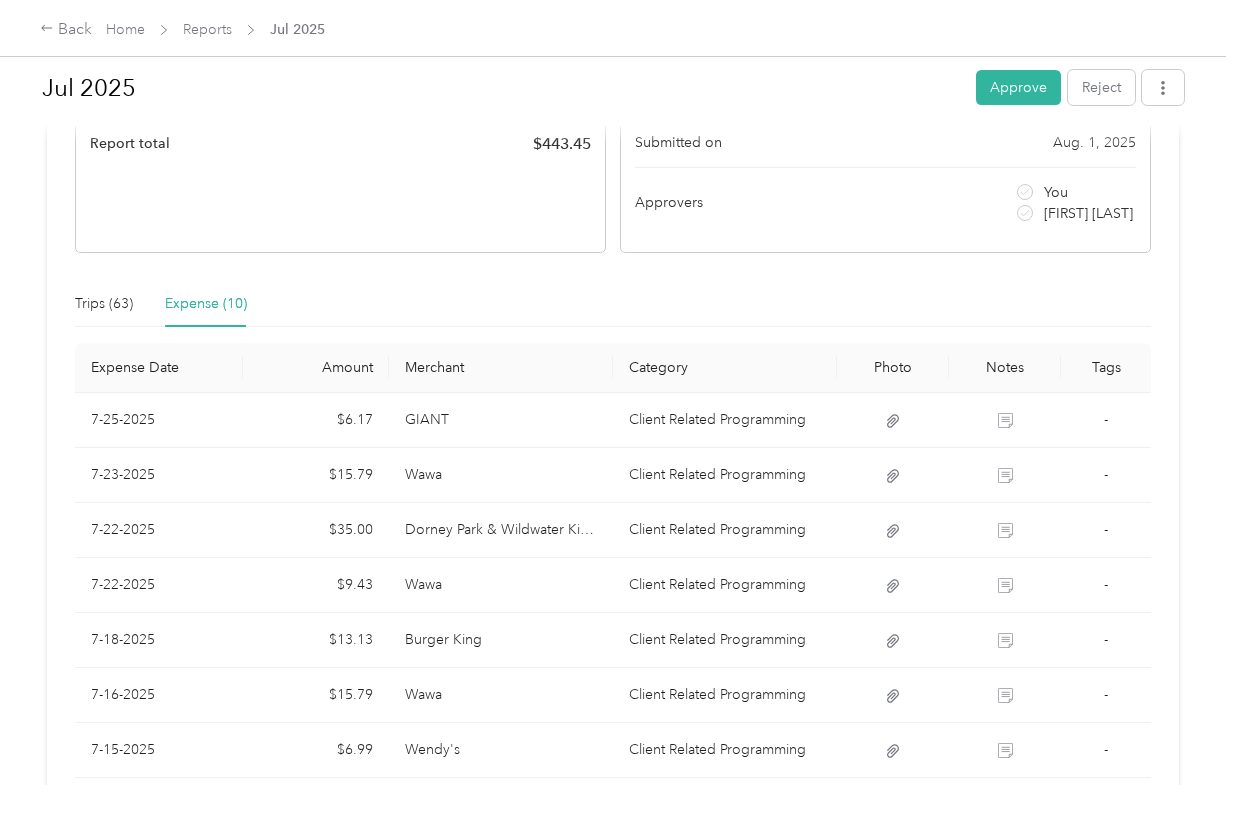 click on "[MONTH] [YEAR] Approve Reject Needs Approval Needs approval from [FIRST] [LAST] View  activity & comments Report Summary Mileage Total $ [PRICE] Recorded miles [MILES]   mi Variable rate   $ [PRICE] / mi Expense Total $ [PRICE] Report total $ [PRICE] Report details Report ID [ID] Report period [DATE] Pay period Submitter [FIRST] [LAST] Submitted on [DATE] Approvers You [FIRST] [LAST] Trips (63) Expense (10) Expense Date Amount Merchant Category Photo Notes Tags               [DATE] $[PRICE] [MERCHANT] Client Related Programming - [DATE] $[PRICE] [MERCHANT] Client Related Programming - [DATE] $[PRICE] [MERCHANT] Client Related Programming - [DATE] $[PRICE] [MERCHANT] Client Related Programming - [DATE] $[PRICE] [MERCHANT] Client Related Programming - [DATE] $[PRICE] [MERCHANT] Client Related Programming - [DATE] $[PRICE] [MERCHANT] Client Related Programming - [DATE] $[PRICE] [MERCHANT] Client Related Programming - [DATE] $[PRICE] [MERCHANT] Personal Elective Spending - [DATE] $[PRICE] - 10" at bounding box center [613, 392] 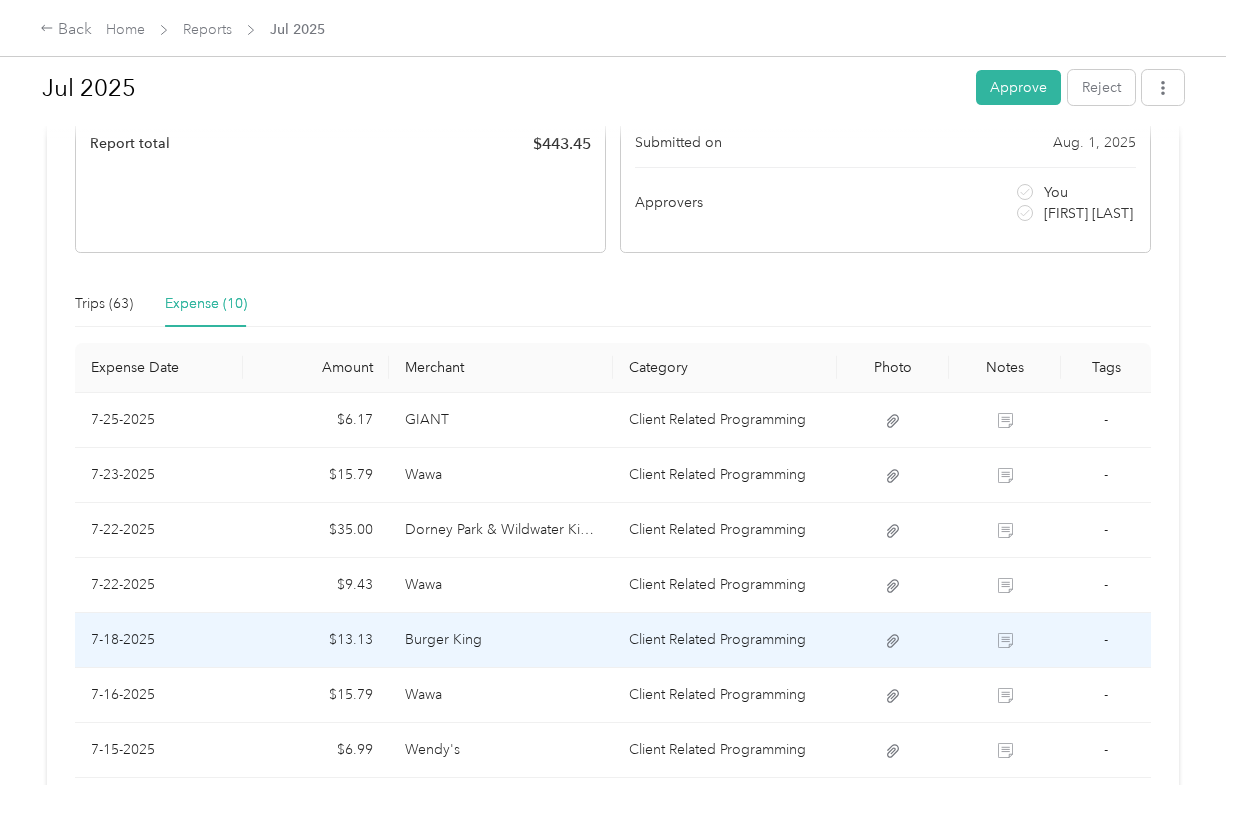 scroll, scrollTop: 166, scrollLeft: 0, axis: vertical 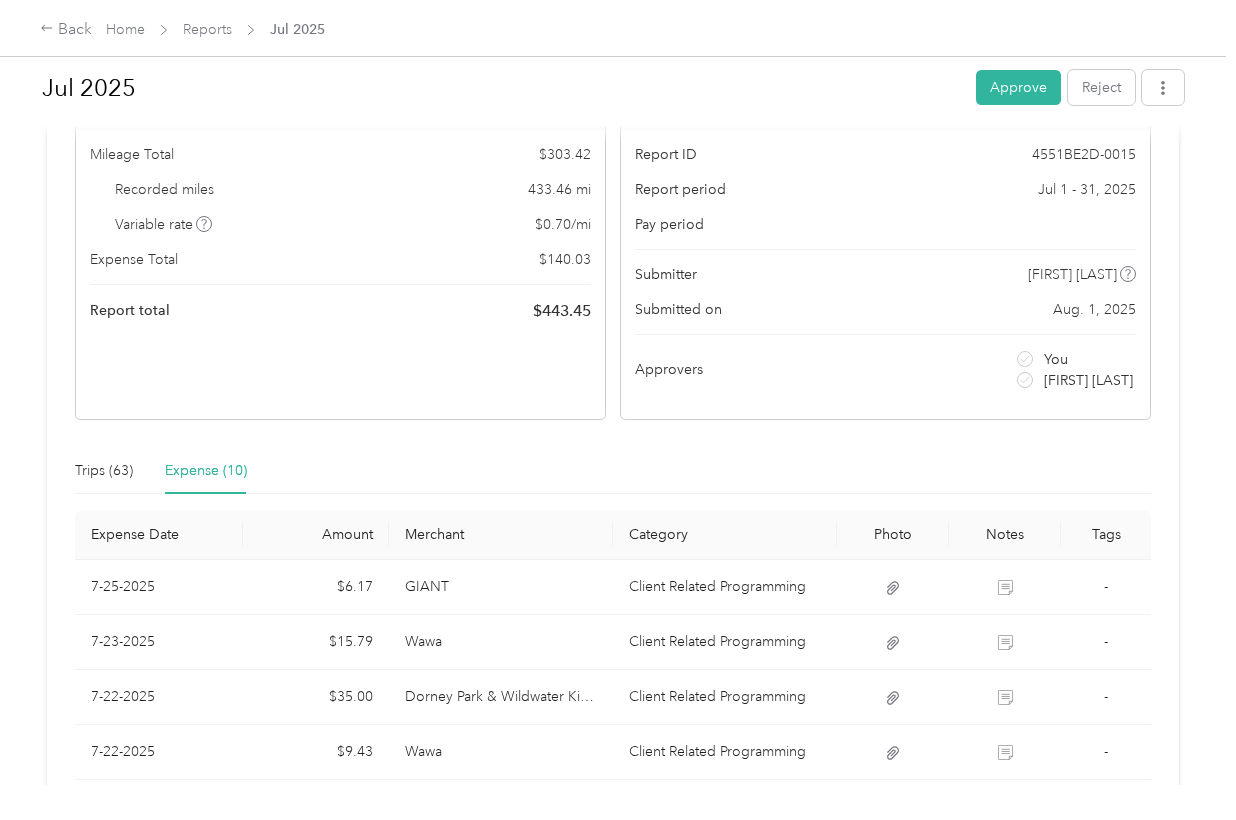 click on "[MONTH] [YEAR] Approve Reject Needs Approval Needs approval from [FIRST] [LAST] View  activity & comments Report Summary Mileage Total $ [PRICE] Recorded miles [MILES]   mi Variable rate   $ [PRICE] / mi Expense Total $ [PRICE] Report total $ [PRICE] Report details Report ID [ID] Report period [DATE] Pay period Submitter [FIRST] [LAST] Submitted on [DATE] Approvers You [FIRST] [LAST] Trips (63) Expense (10) Expense Date Amount Merchant Category Photo Notes Tags               [DATE] $[PRICE] [MERCHANT] Client Related Programming - [DATE] $[PRICE] [MERCHANT] Client Related Programming - [DATE] $[PRICE] [MERCHANT] Client Related Programming - [DATE] $[PRICE] [MERCHANT] Client Related Programming - [DATE] $[PRICE] [MERCHANT] Client Related Programming - [DATE] $[PRICE] [MERCHANT] Client Related Programming - [DATE] $[PRICE] [MERCHANT] Client Related Programming - [DATE] $[PRICE] [MERCHANT] Client Related Programming - [DATE] $[PRICE] [MERCHANT] Personal Elective Spending - [DATE] $[PRICE] - 10" at bounding box center [613, 392] 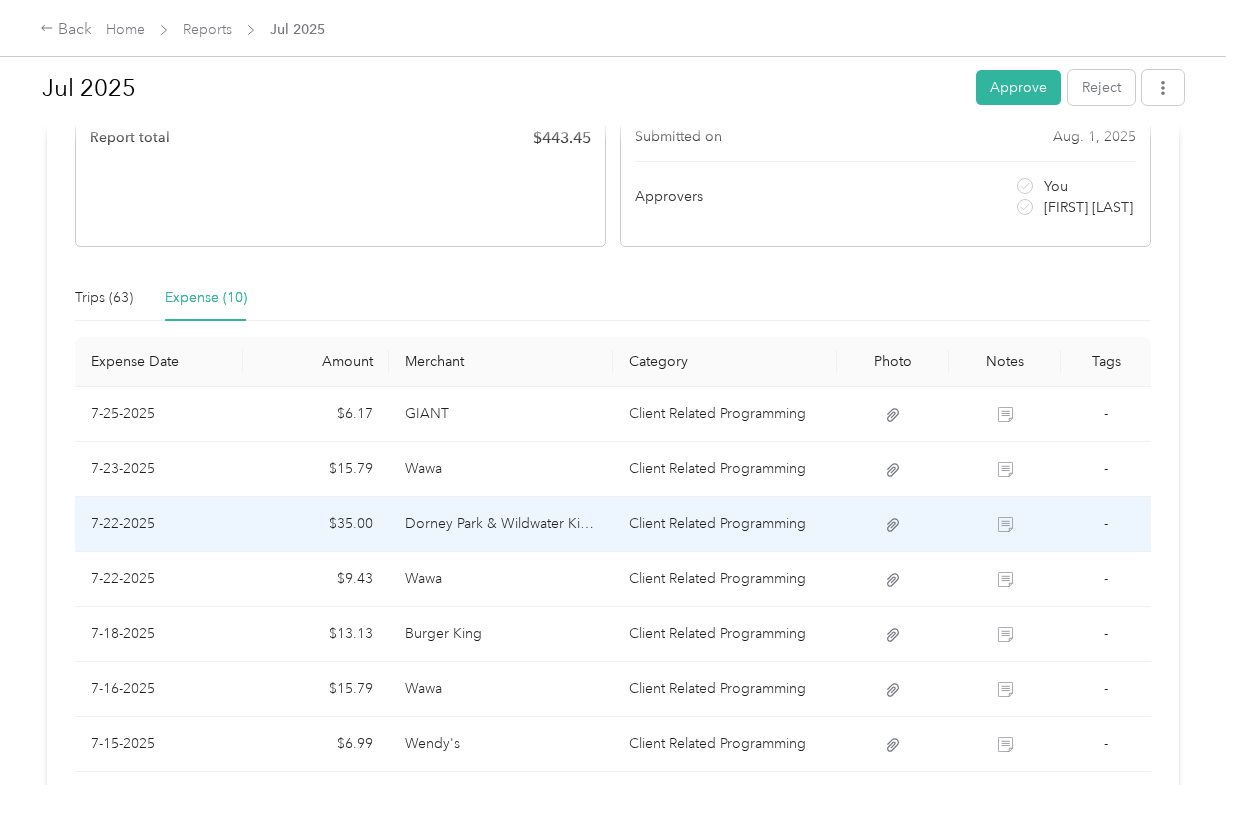 scroll, scrollTop: 172, scrollLeft: 0, axis: vertical 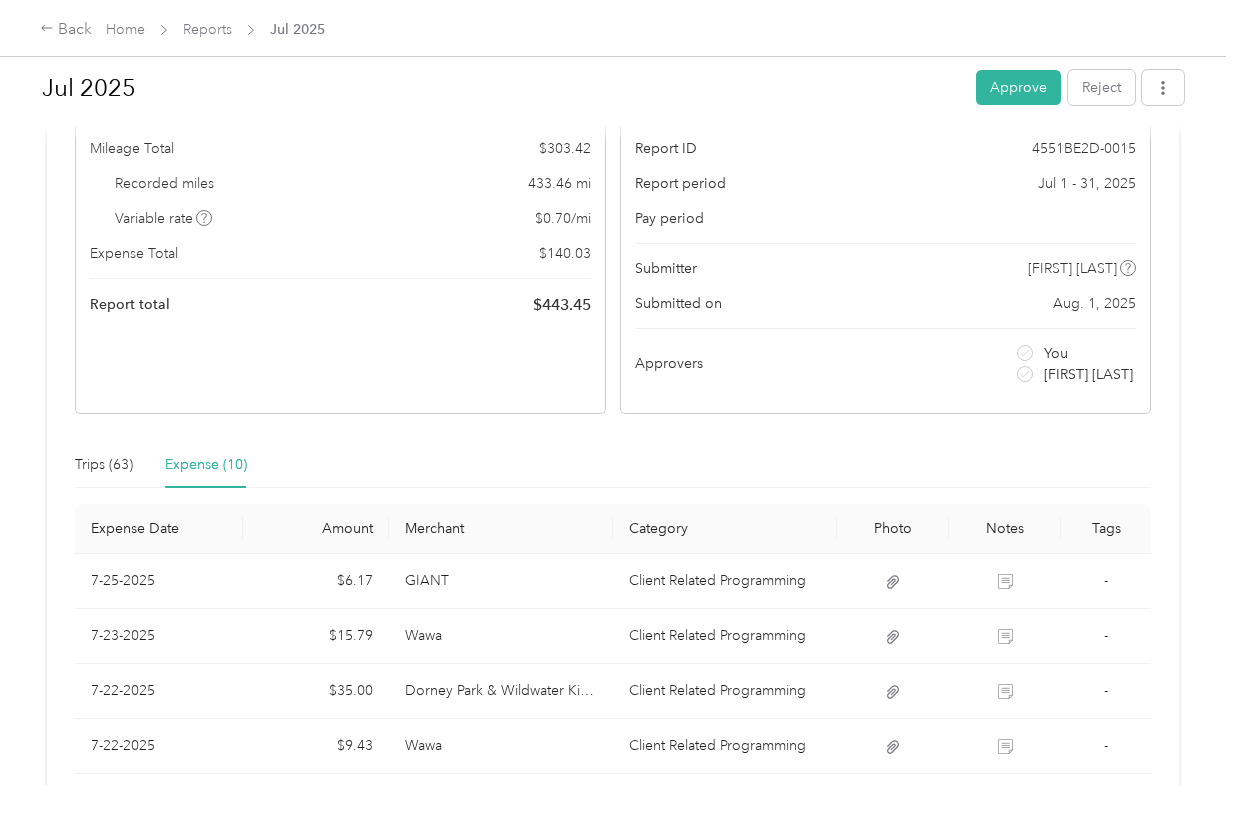 click on "Needs Approval Needs approval from [FIRST] [LAST] View  activity & comments Report Summary Mileage Total $ [PRICE] Recorded miles [MILES]   mi Variable rate   $ [PRICE] / mi Expense Total $ [PRICE] Report total $ [PRICE] Report details Report ID [ID] Report period [DATE] Pay period Submitter [FIRST] [LAST] Submitted on [DATE] Approvers You [FIRST] [LAST] Trips (63) Expense (10) Expense Date Amount Merchant Category Photo Notes Tags               [DATE] $[PRICE] [MERCHANT] Client Related Programming - [DATE] $[PRICE] [MERCHANT] Client Related Programming - [DATE] $[PRICE] [MERCHANT] Client Related Programming - [DATE] $[PRICE] [MERCHANT] Client Related Programming - [DATE] $[PRICE] [MERCHANT] Client Related Programming - [DATE] $[PRICE] [MERCHANT] Client Related Programming - [DATE] $[PRICE] [MERCHANT] Client Related Programming - [DATE] $[PRICE] [MERCHANT] Client Related Programming - [DATE] $[PRICE] [MERCHANT] Personal Elective Spending - [DATE] $[PRICE] - 10" at bounding box center [613, 574] 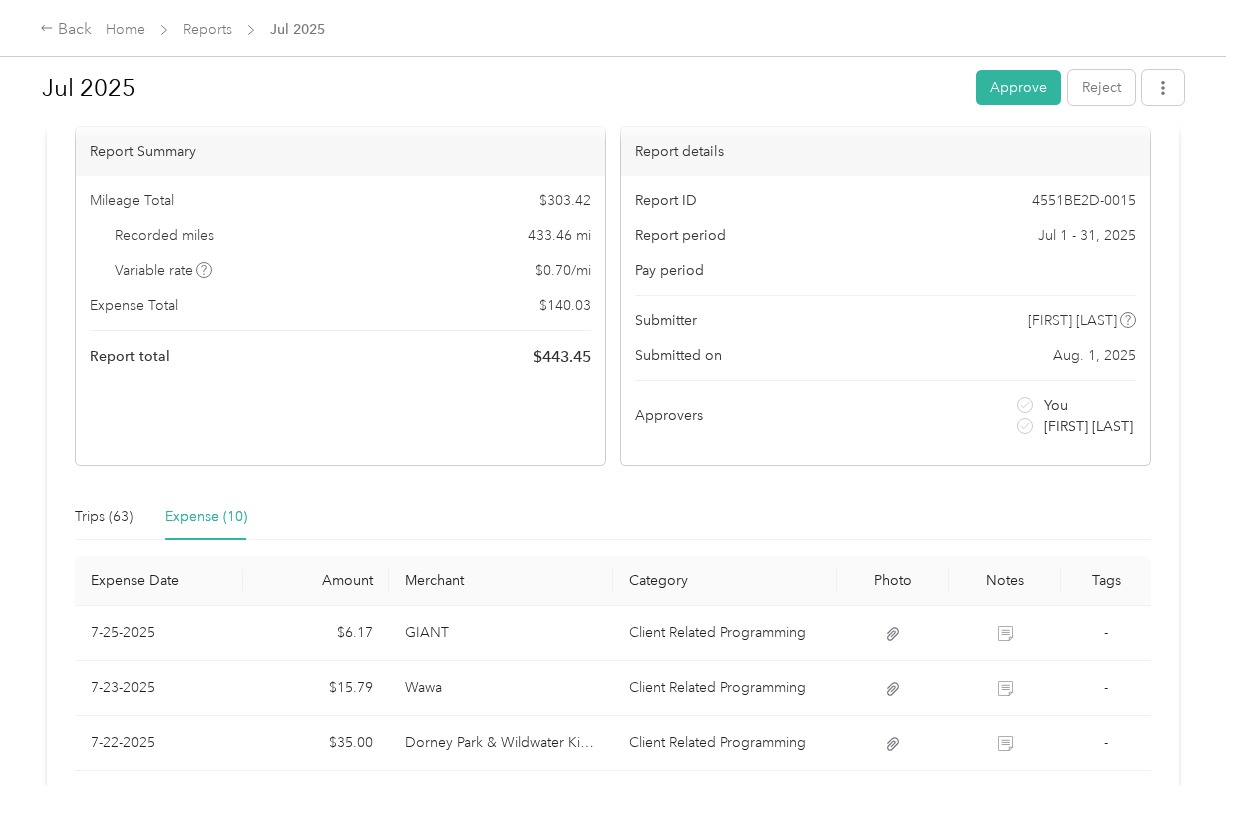 scroll, scrollTop: 172, scrollLeft: 0, axis: vertical 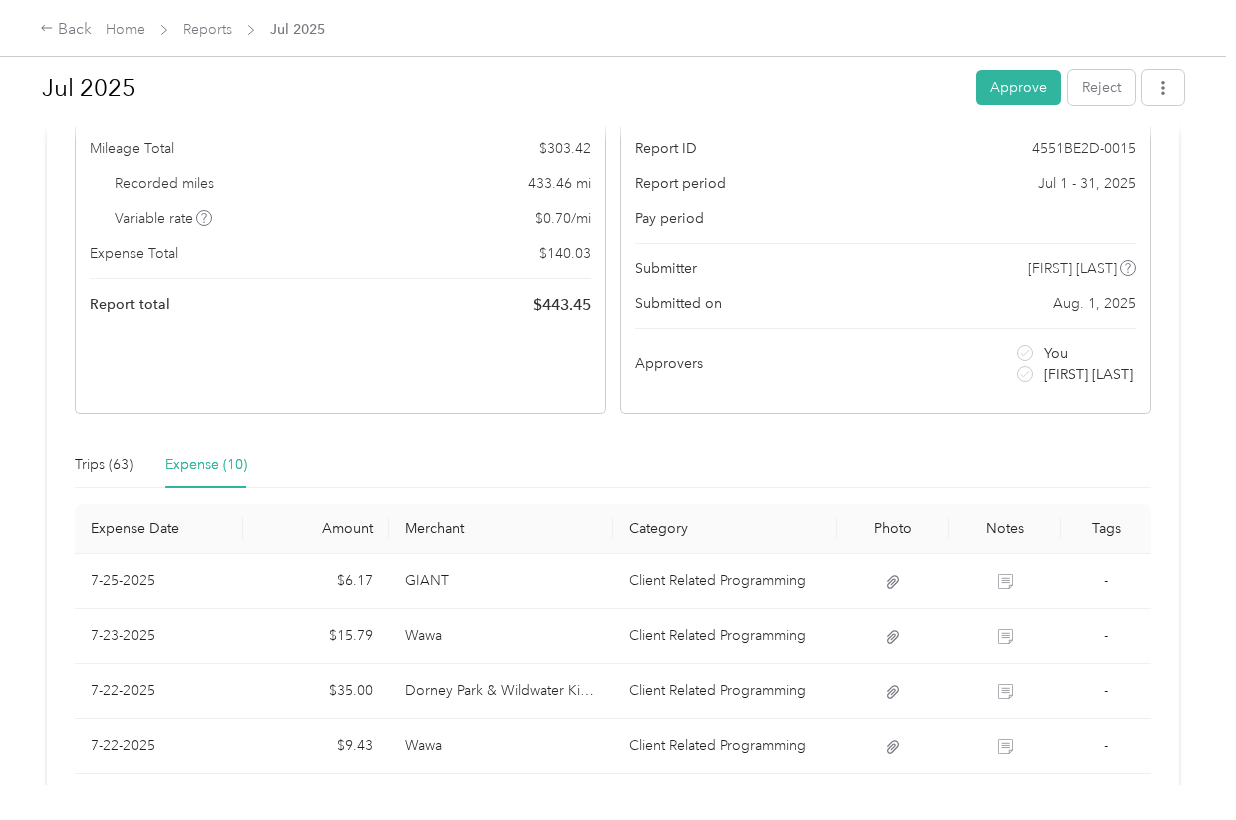 click on "[MONTH] [YEAR] Approve Reject Needs Approval Needs approval from [FIRST] [LAST] View  activity & comments Report Summary Mileage Total $ [PRICE] Recorded miles [MILES]   mi Variable rate   $ [PRICE] / mi Expense Total $ [PRICE] Report total $ [PRICE] Report details Report ID [ID] Report period [DATE] Pay period Submitter [FIRST] [LAST] Submitted on [DATE] Approvers You [FIRST] [LAST] Trips (63) Expense (10) Expense Date Amount Merchant Category Photo Notes Tags               [DATE] $[PRICE] [MERCHANT] Client Related Programming - [DATE] $[PRICE] [MERCHANT] Client Related Programming - [DATE] $[PRICE] [MERCHANT] Client Related Programming - [DATE] $[PRICE] [MERCHANT] Client Related Programming - [DATE] $[PRICE] [MERCHANT] Client Related Programming - [DATE] $[PRICE] [MERCHANT] Client Related Programming - [DATE] $[PRICE] [MERCHANT] Client Related Programming - [DATE] $[PRICE] [MERCHANT] Client Related Programming - [DATE] $[PRICE] [MERCHANT] Personal Elective Spending - [DATE] $[PRICE] - 10" at bounding box center [613, 392] 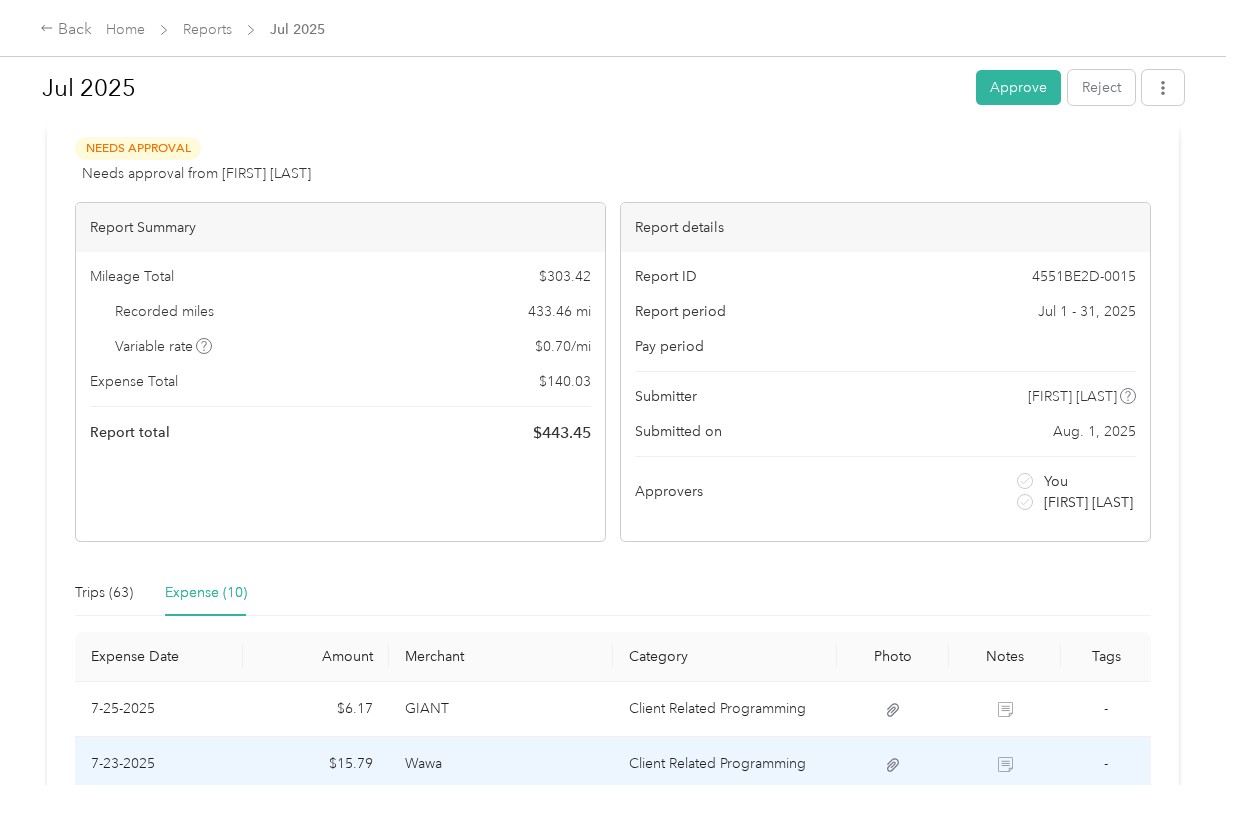 scroll, scrollTop: 6, scrollLeft: 0, axis: vertical 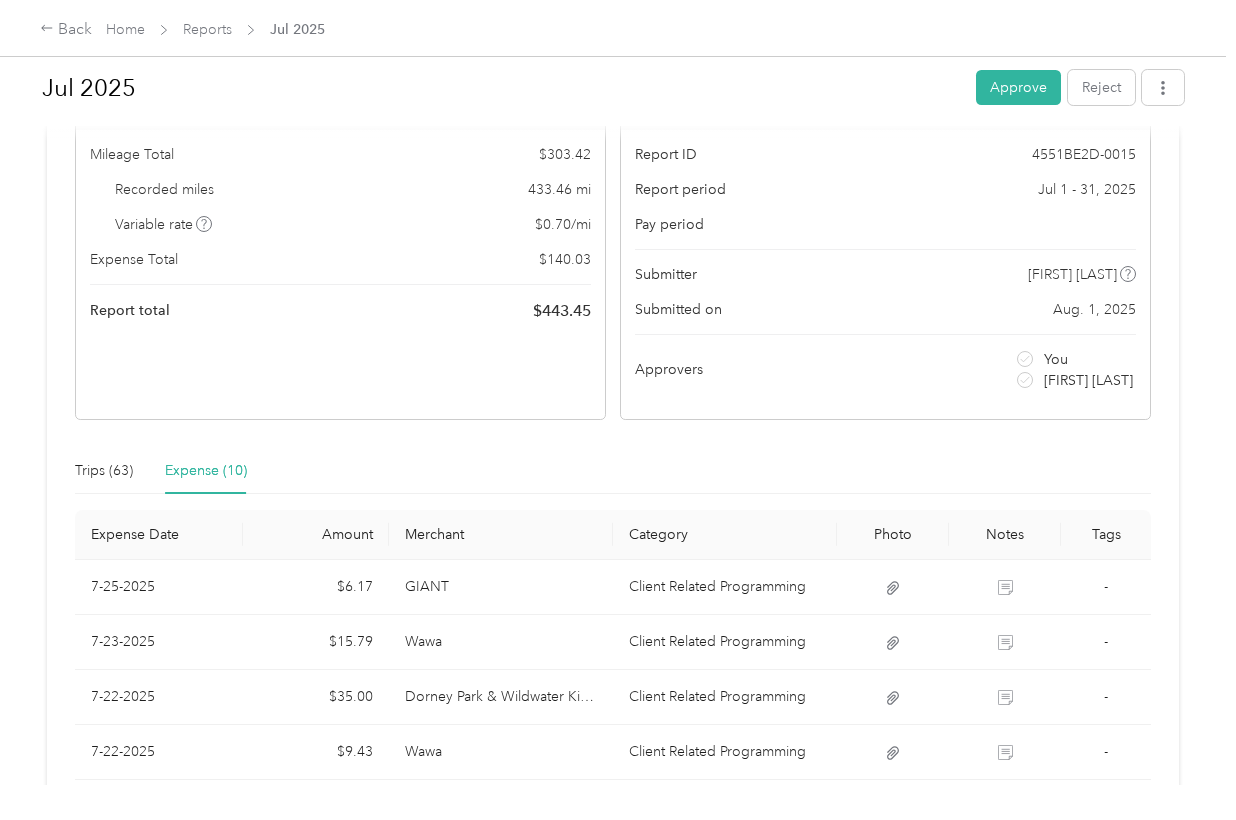 click on "[MONTH] [YEAR] Approve Reject Needs Approval Needs approval from [FIRST] [LAST] View  activity & comments Report Summary Mileage Total $ [PRICE] Recorded miles [MILES]   mi Variable rate   $ [PRICE] / mi Expense Total $ [PRICE] Report total $ [PRICE] Report details Report ID [ID] Report period [DATE] Pay period Submitter [FIRST] [LAST] Submitted on [DATE] Approvers You [FIRST] [LAST] Trips (63) Expense (10) Expense Date Amount Merchant Category Photo Notes Tags               [DATE] $[PRICE] [MERCHANT] Client Related Programming - [DATE] $[PRICE] [MERCHANT] Client Related Programming - [DATE] $[PRICE] [MERCHANT] Client Related Programming - [DATE] $[PRICE] [MERCHANT] Client Related Programming - [DATE] $[PRICE] [MERCHANT] Client Related Programming - [DATE] $[PRICE] [MERCHANT] Client Related Programming - [DATE] $[PRICE] [MERCHANT] Client Related Programming - [DATE] $[PRICE] [MERCHANT] Client Related Programming - [DATE] $[PRICE] [MERCHANT] Personal Elective Spending - [DATE] $[PRICE] - 10" at bounding box center [613, 392] 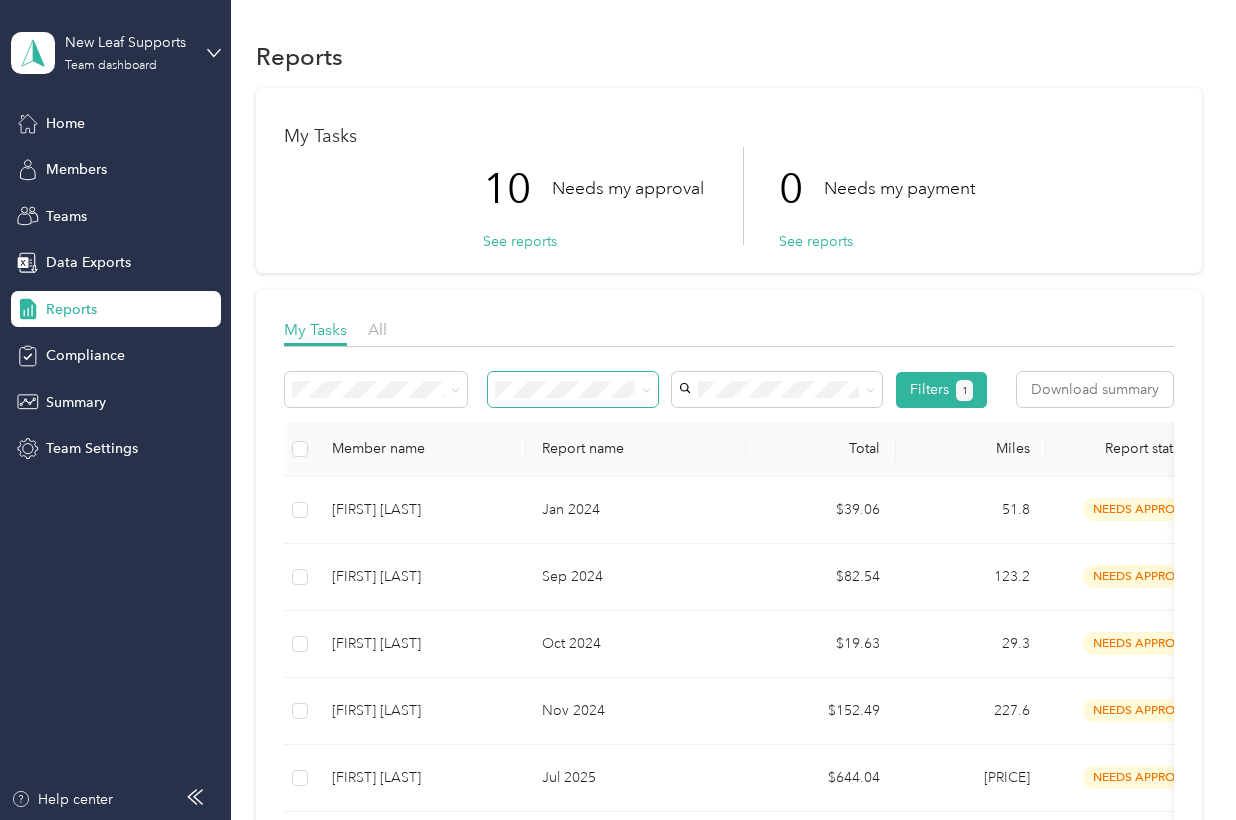 click 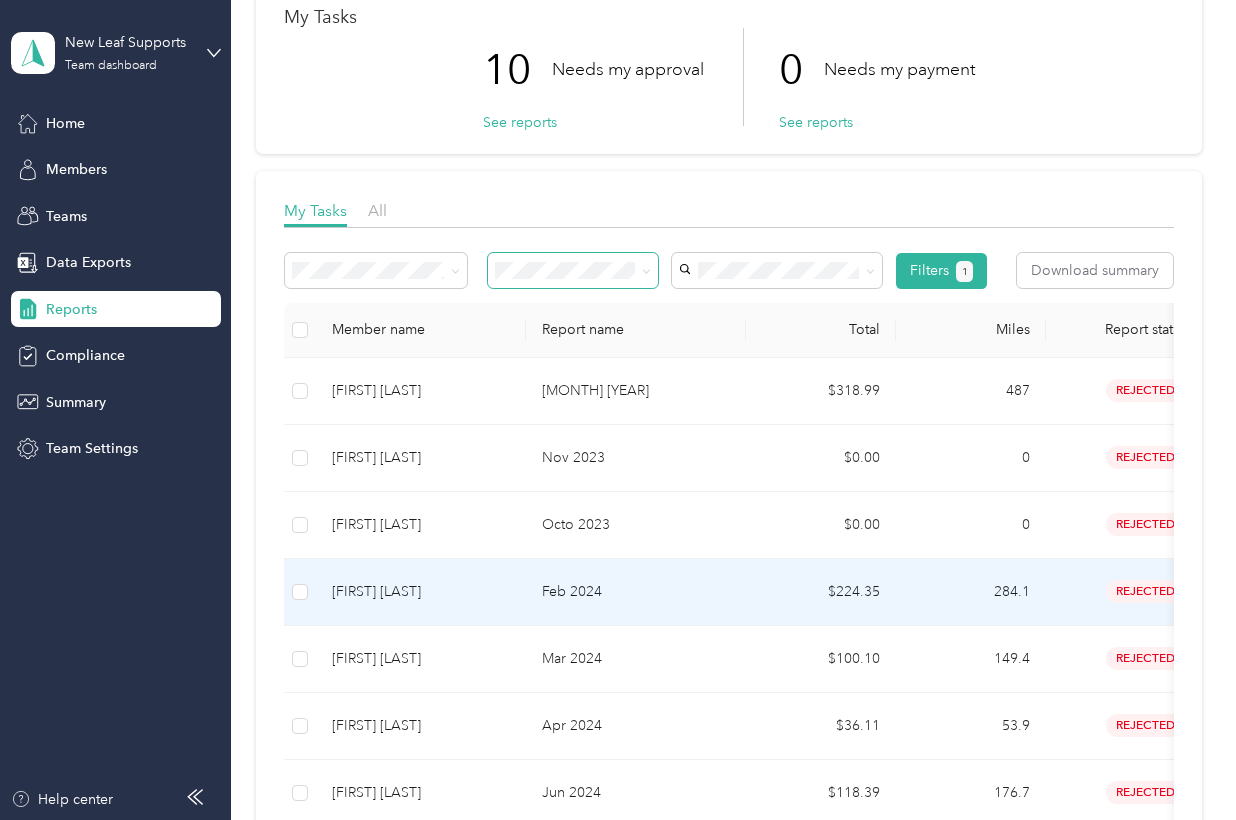 scroll, scrollTop: 500, scrollLeft: 0, axis: vertical 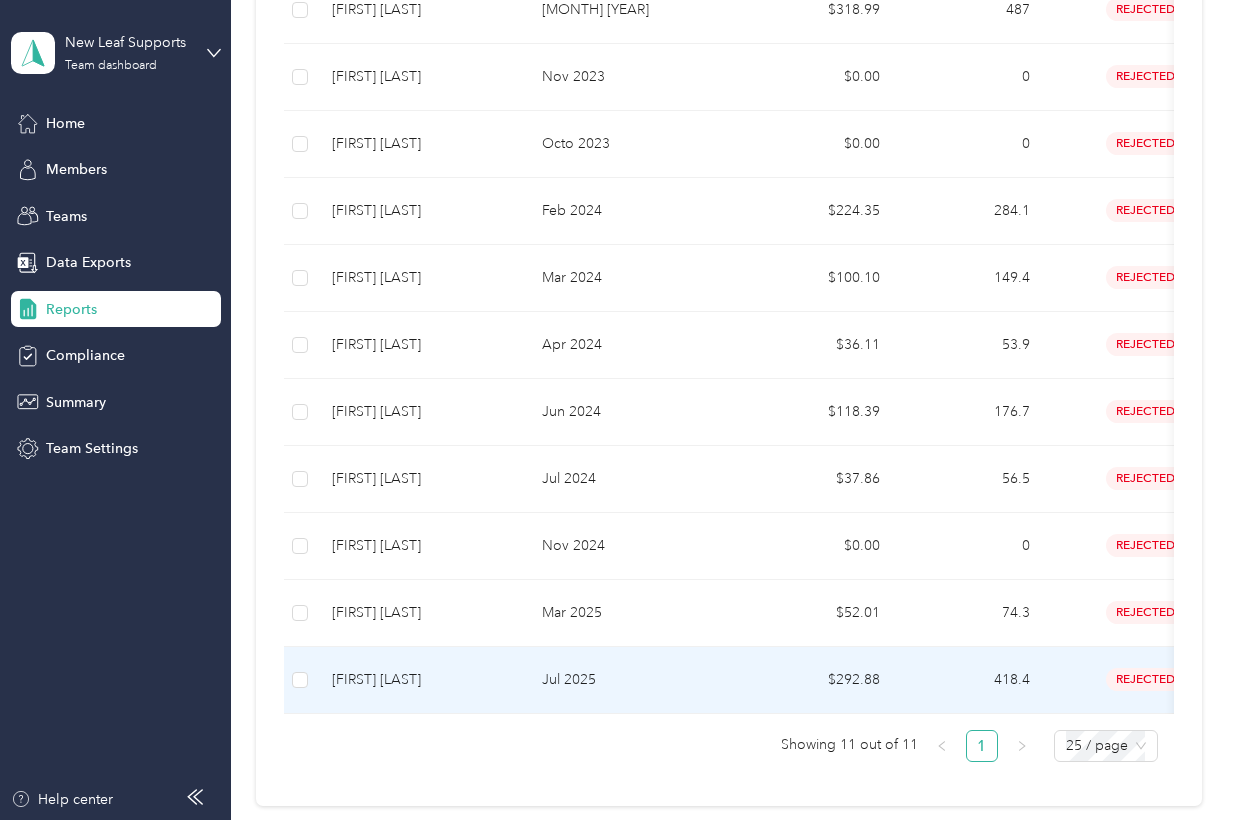 click on "Jul 2025" at bounding box center [636, 680] 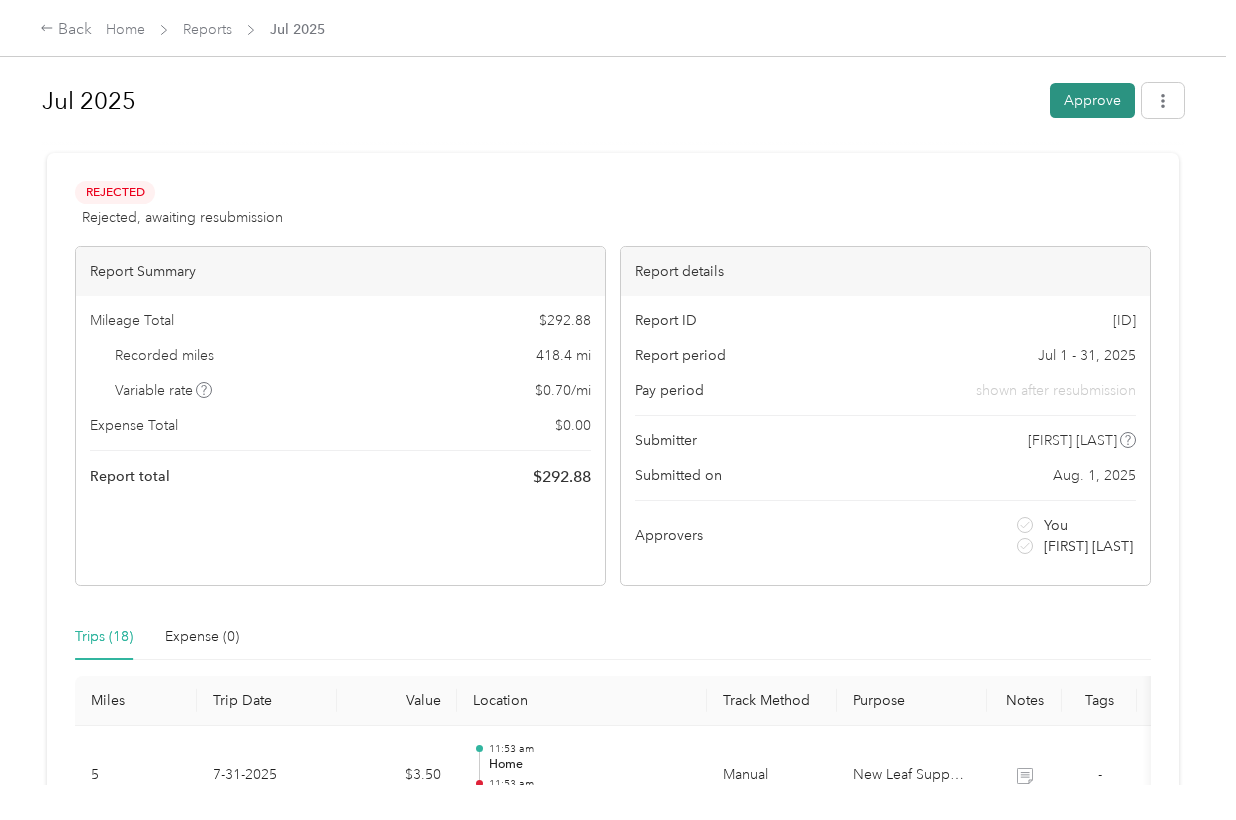 click on "Approve" at bounding box center (1092, 100) 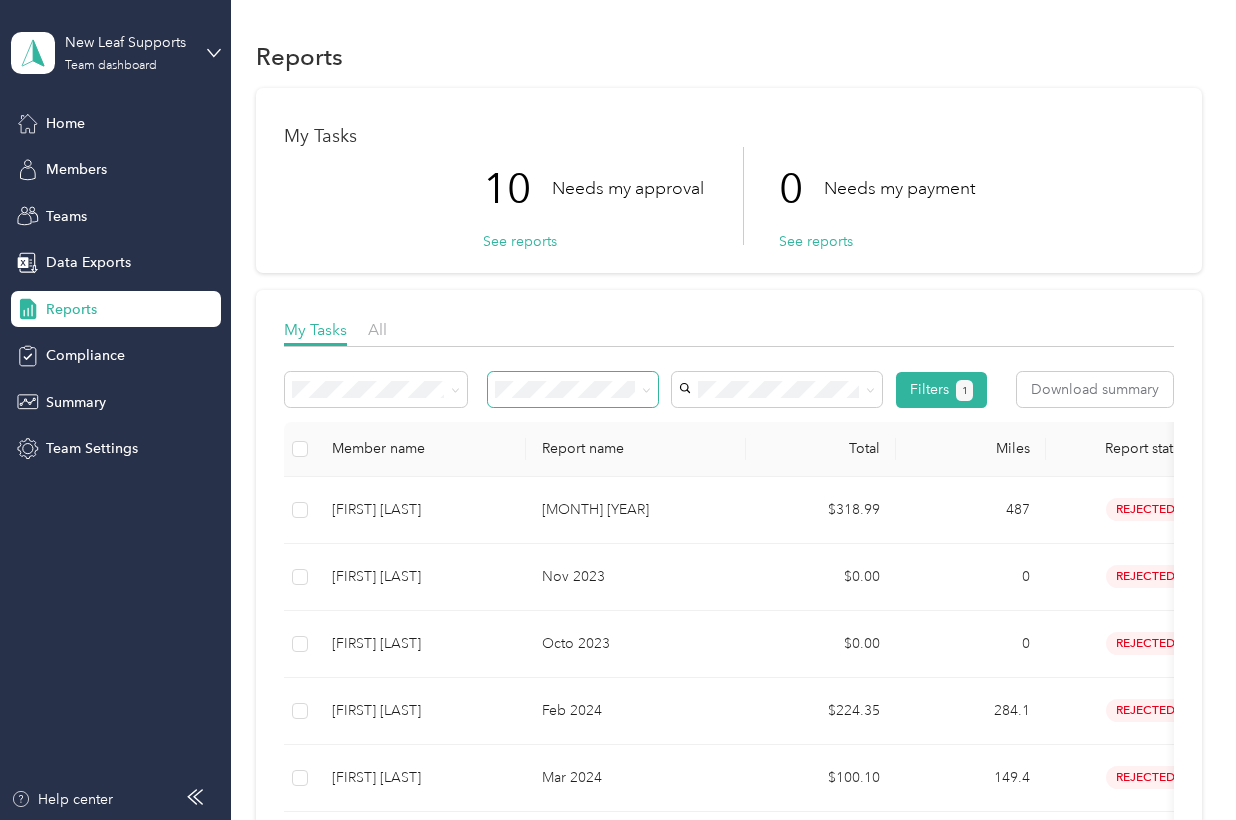 click 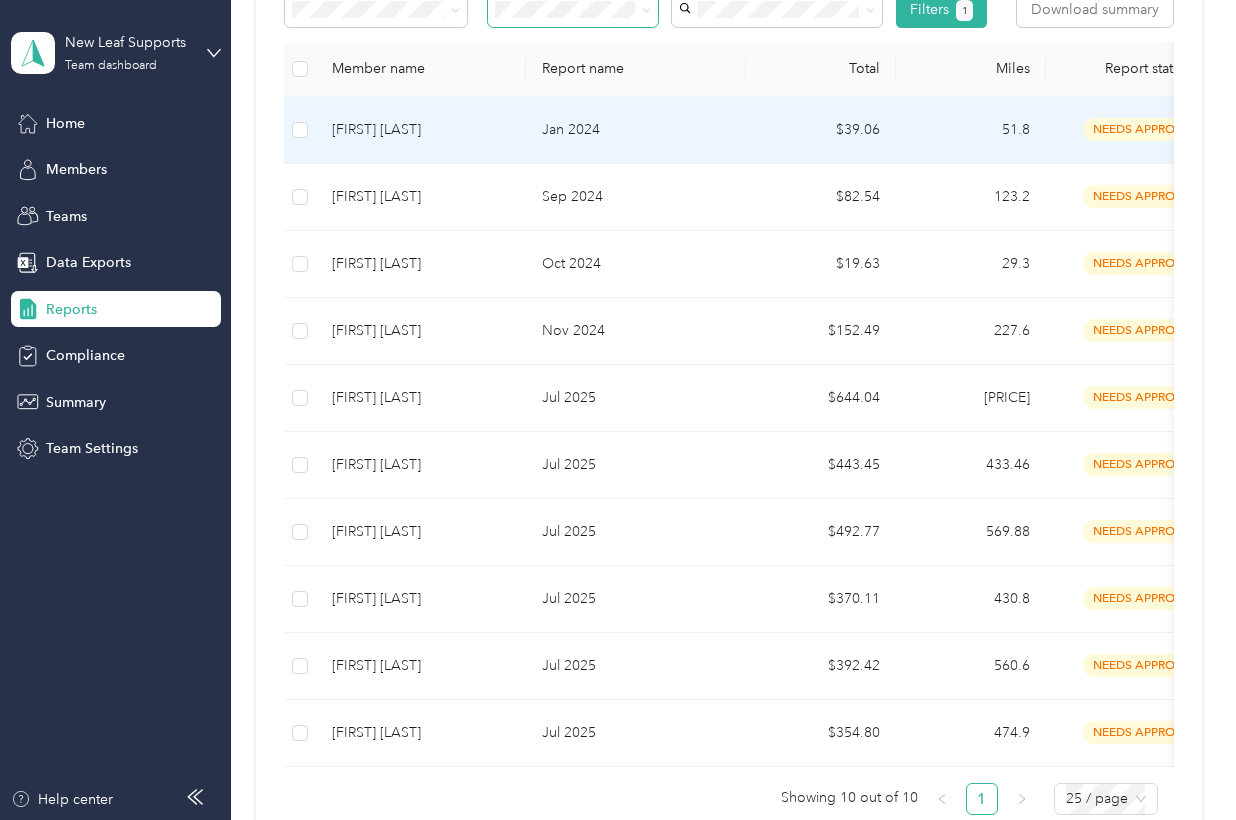 scroll, scrollTop: 500, scrollLeft: 0, axis: vertical 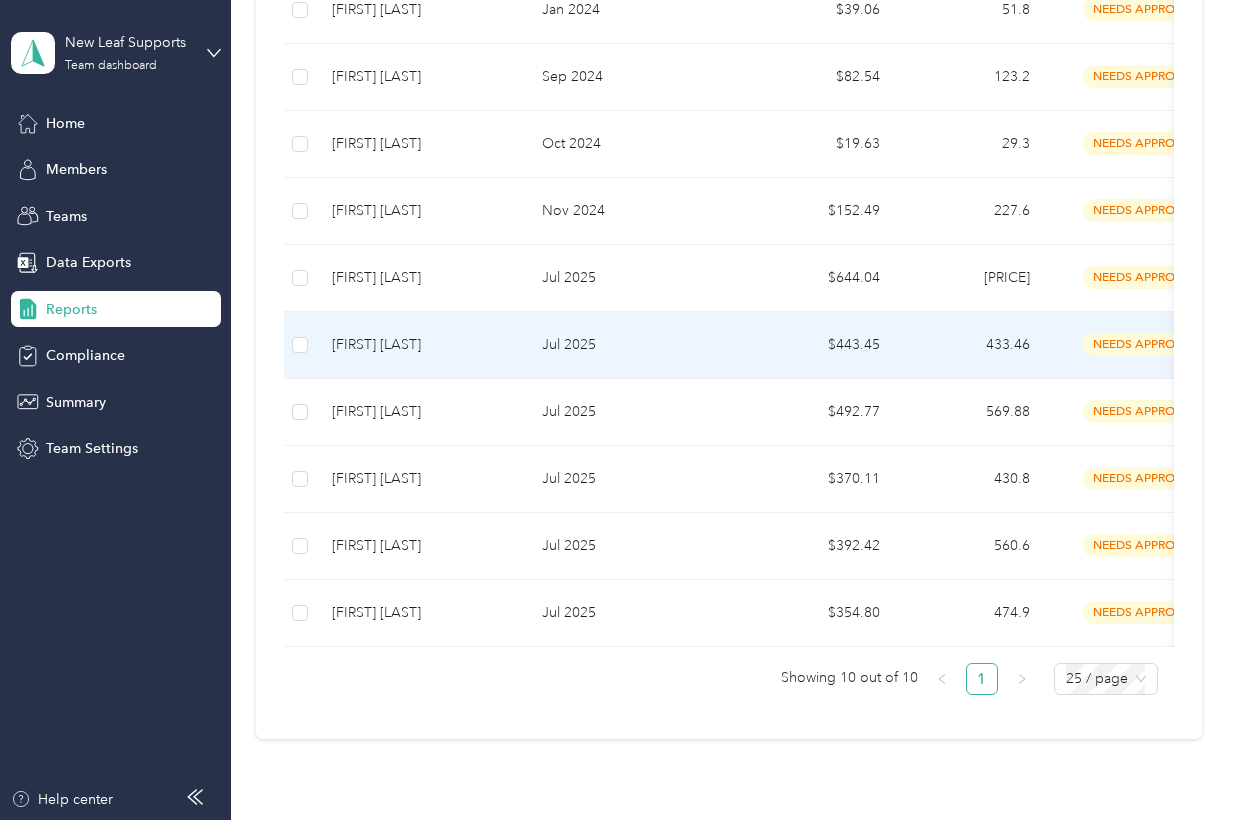 click on "Jul 2025" at bounding box center (636, 345) 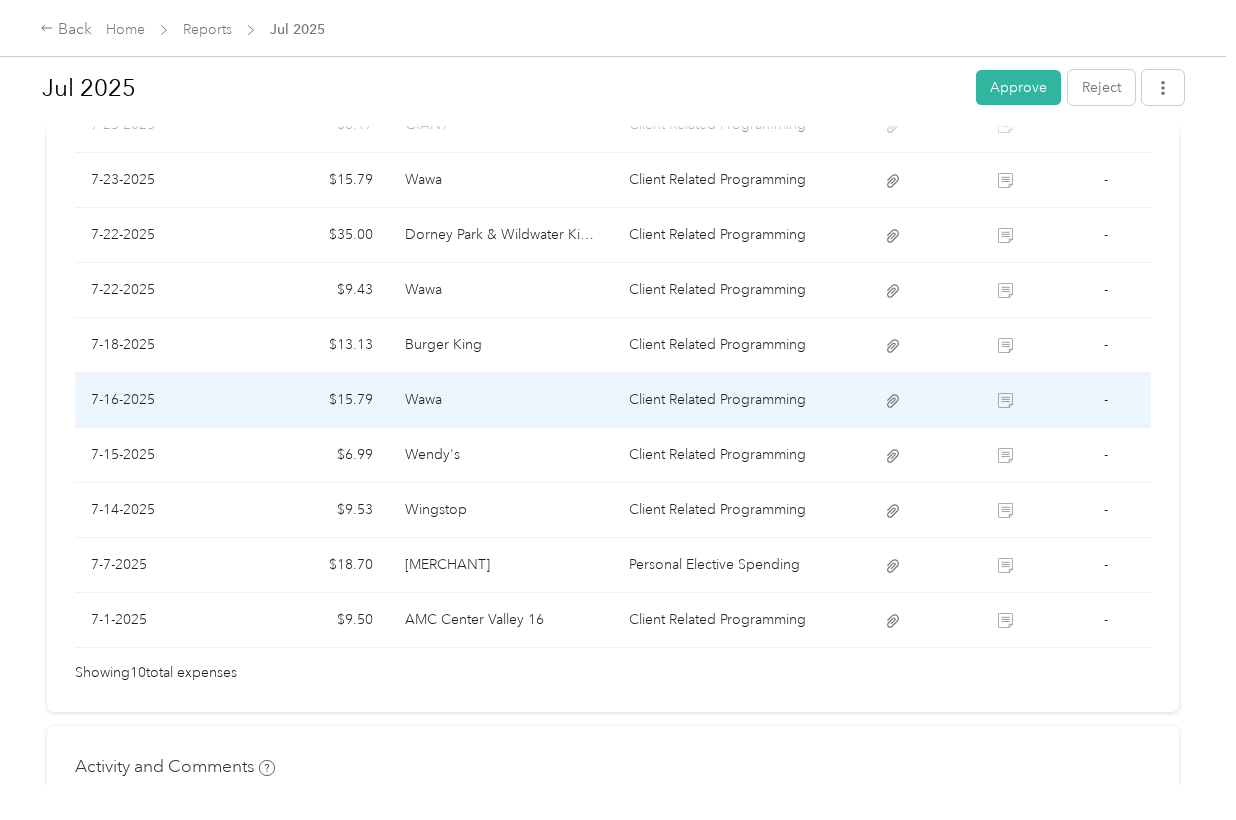 scroll, scrollTop: 666, scrollLeft: 0, axis: vertical 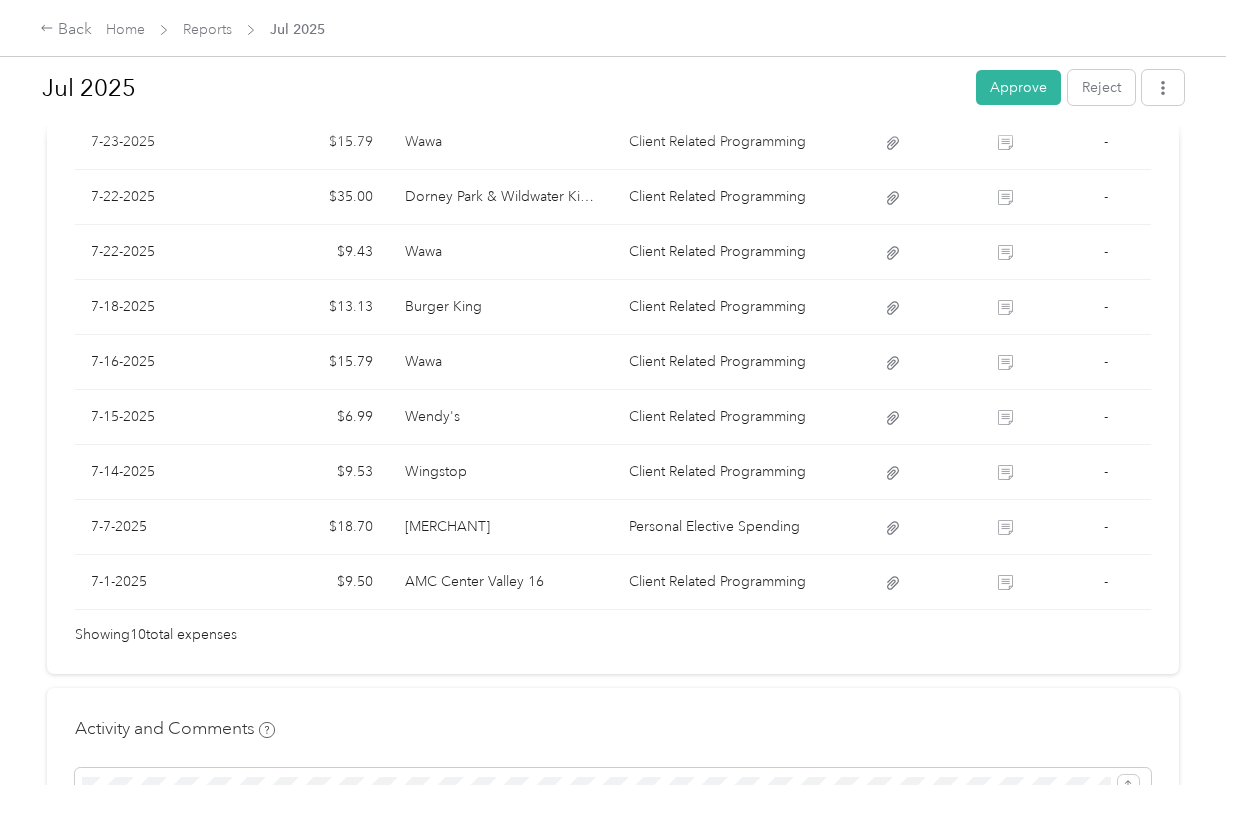 click on "[MONTH] [YEAR] Approve Reject Needs Approval Needs approval from [FIRST] [LAST] View  activity & comments Report Summary Mileage Total $ [PRICE] Recorded miles [MILES]   mi Variable rate   $ [PRICE] / mi Expense Total $ [PRICE] Report total $ [PRICE] Report details Report ID [ID] Report period [DATE] Pay period Submitter [FIRST] [LAST] Submitted on [DATE] Approvers You [FIRST] [LAST] Trips (63) Expense (10) Expense Date Amount Merchant Category Photo Notes Tags               [DATE] $[PRICE] [MERCHANT] Client Related Programming - [DATE] $[PRICE] [MERCHANT] Client Related Programming - [DATE] $[PRICE] [MERCHANT] Client Related Programming - [DATE] $[PRICE] [MERCHANT] Client Related Programming - [DATE] $[PRICE] [MERCHANT] Client Related Programming - [DATE] $[PRICE] [MERCHANT] Client Related Programming - [DATE] $[PRICE] [MERCHANT] Client Related Programming - [DATE] $[PRICE] [MERCHANT] Client Related Programming - [DATE] $[PRICE] [MERCHANT] Personal Elective Spending - [DATE] $[PRICE] - 10" at bounding box center [613, 392] 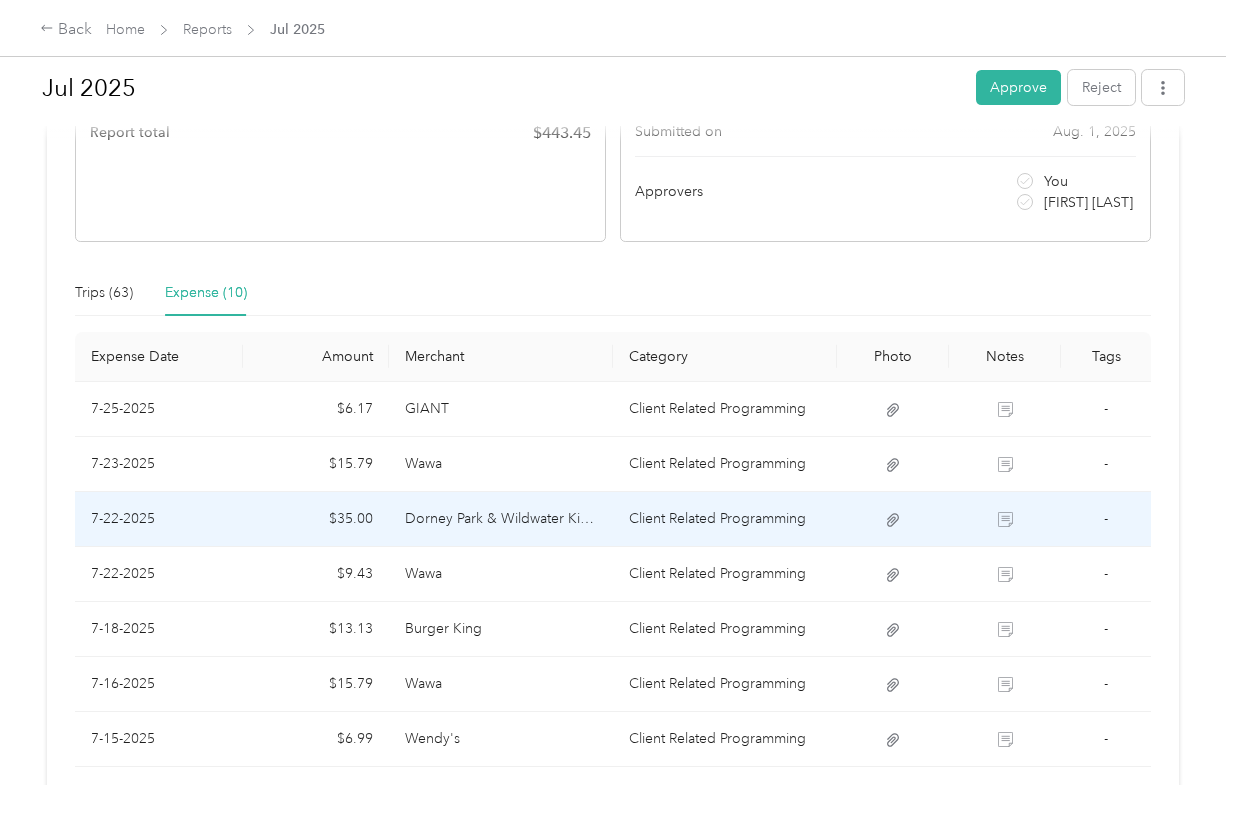 scroll, scrollTop: 333, scrollLeft: 0, axis: vertical 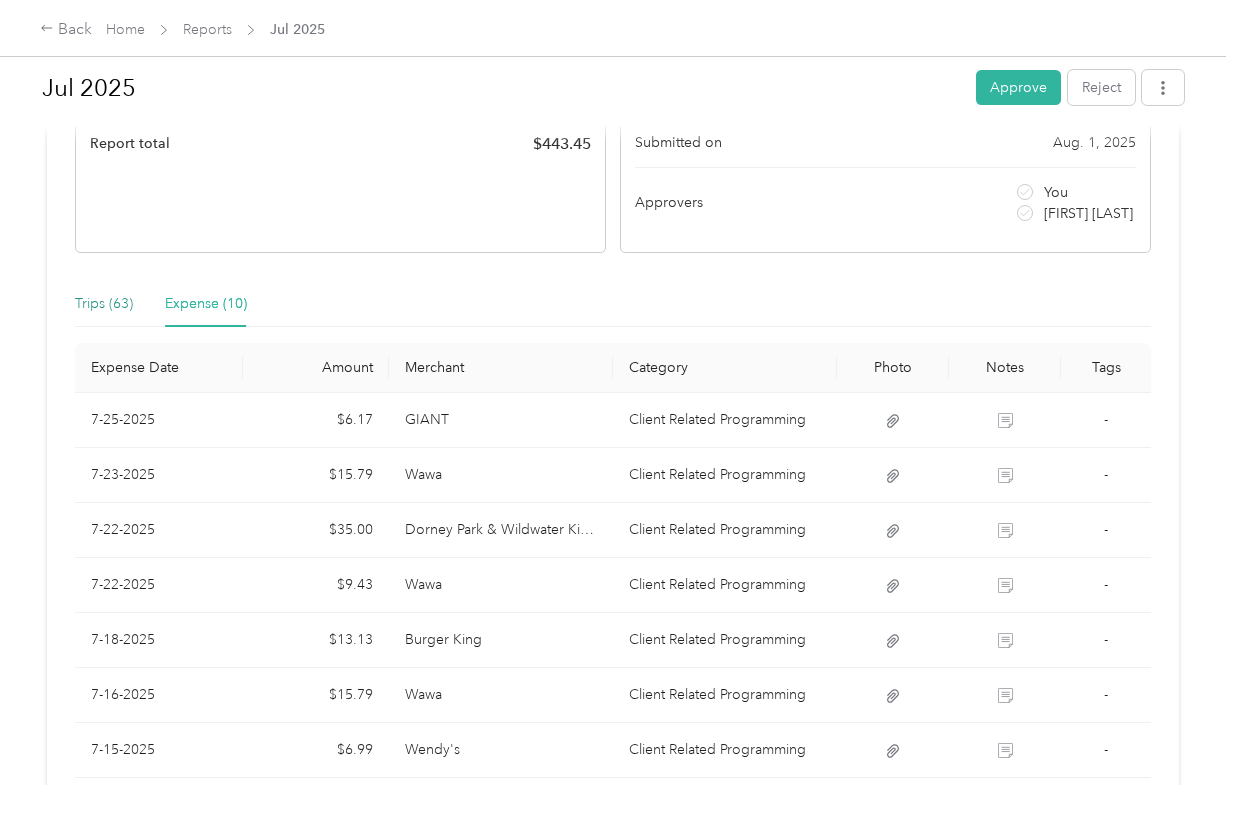 drag, startPoint x: 94, startPoint y: 302, endPoint x: 151, endPoint y: 325, distance: 61.46544 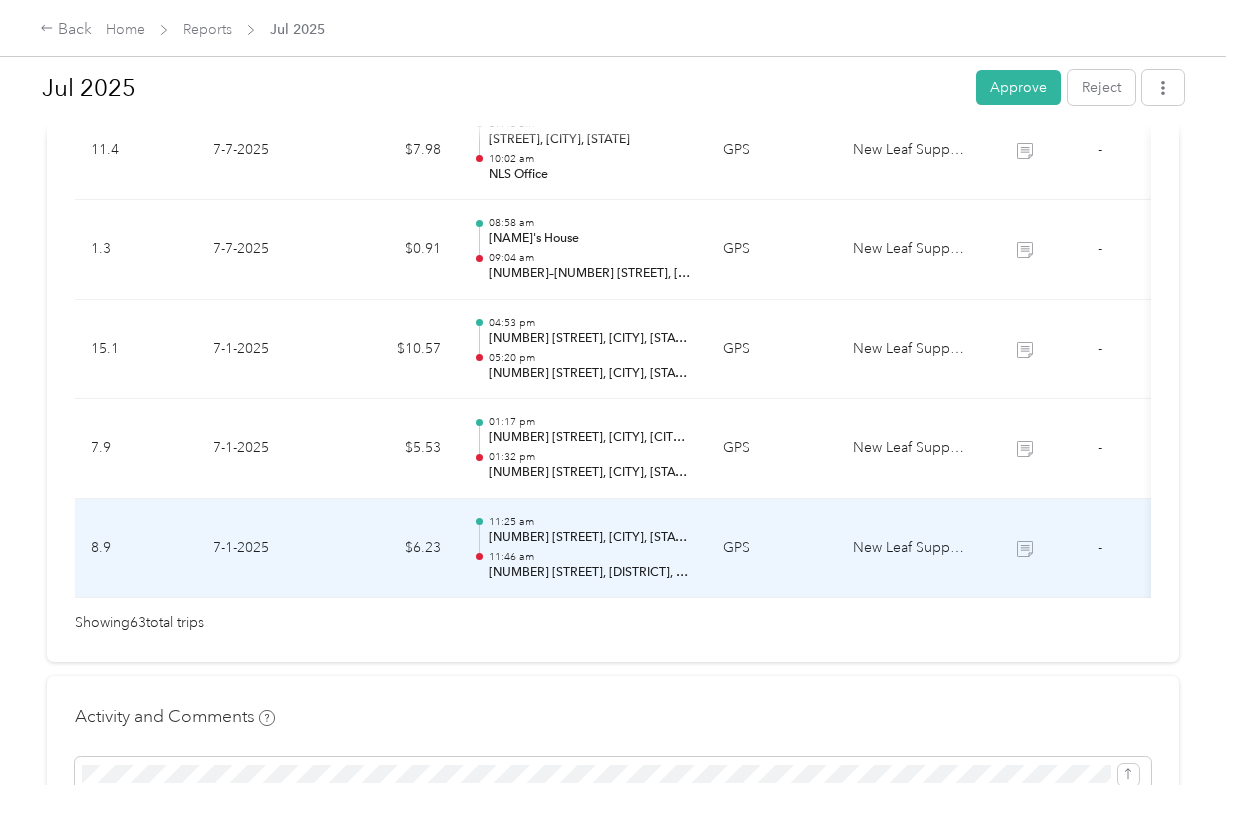 scroll, scrollTop: 6229, scrollLeft: 0, axis: vertical 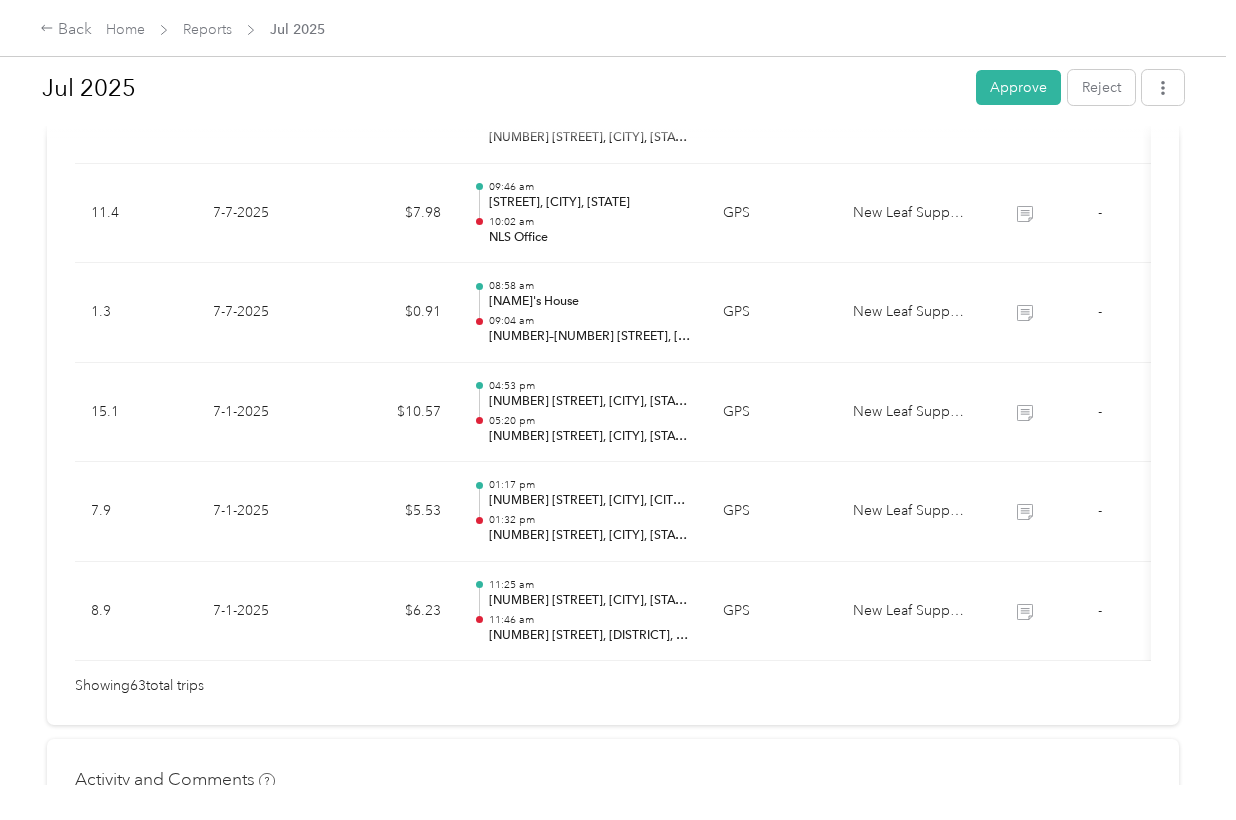 click on "Needs Approval Needs approval from [FIRST] [LAST] View  activity & comments Report Summary Mileage Total $ [PRICE] Recorded miles [MILES]   mi Variable rate   $ [PRICE] / mi Expense Total $ [PRICE] Report total $ [PRICE] Report details Report ID [ID] Report period [DATE] Pay period Submitter [FIRST] [LAST] Submitted on [DATE] Approvers You [FIRST] [LAST] Trips (63) Expense (10) Miles Trip Date Value Location Track Method Purpose Notes Tags                   [MILES] [DATE] $[PRICE] [TIME] [STREET], [CITY], [STATE] [TIME] [NAME]'s House GPS New Leaf Supports - [MILES] [DATE] $[PRICE] [TIME] NLS Office [TIME] [STREET], [CITY], [STATE] GPS New Leaf Supports - [MILES] [DATE] $[PRICE] [TIME] [MERCHANT] - [CITY] [TIME] NLS Office GPS New Leaf Supports - [MILES] [DATE] $[PRICE] [TIME] [NAME]'s House [TIME] [MERCHANT] - [CITY] GPS New Leaf Supports - [MILES] [DATE] $[PRICE] [TIME] [STREET], [CITY], [STATE] [TIME] NLS Office GPS New Leaf Supports - [MILES] [DATE] $[PRICE]" at bounding box center (613, -2727) 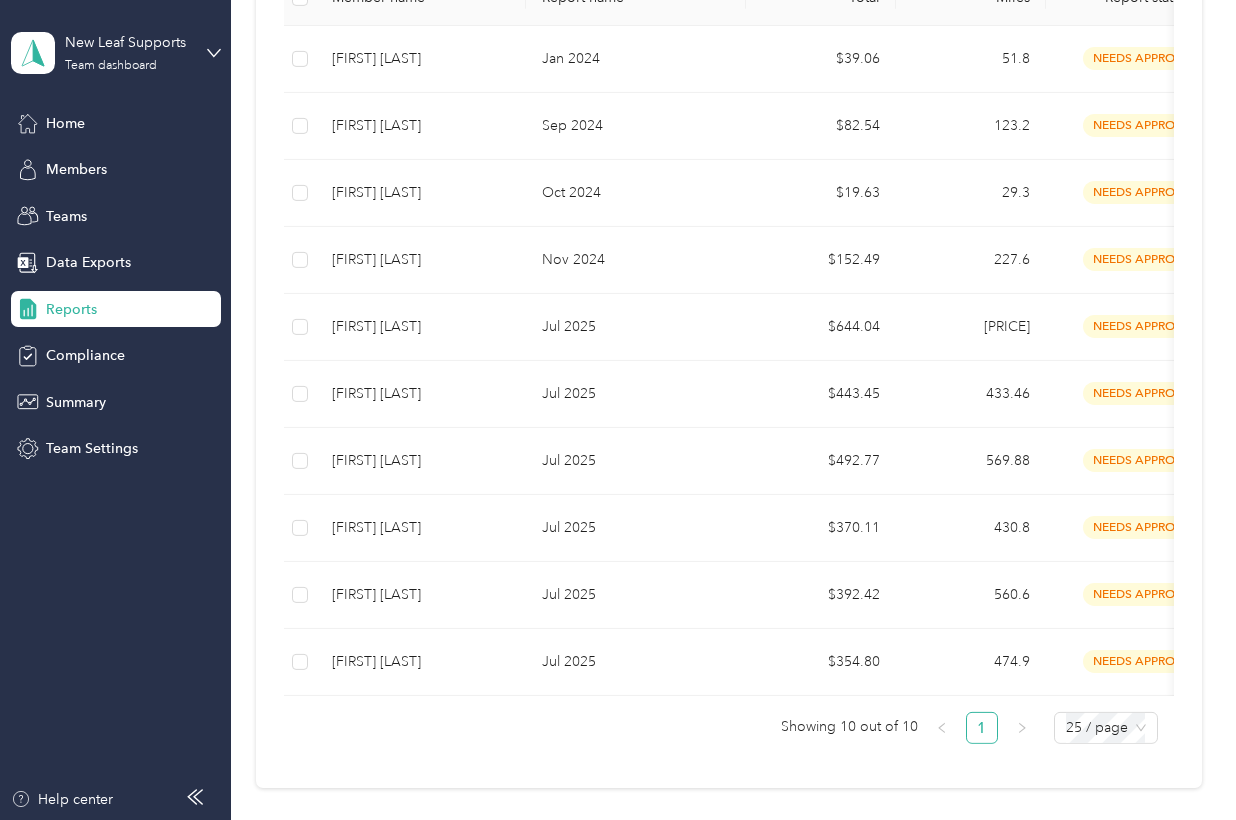 scroll, scrollTop: 548, scrollLeft: 0, axis: vertical 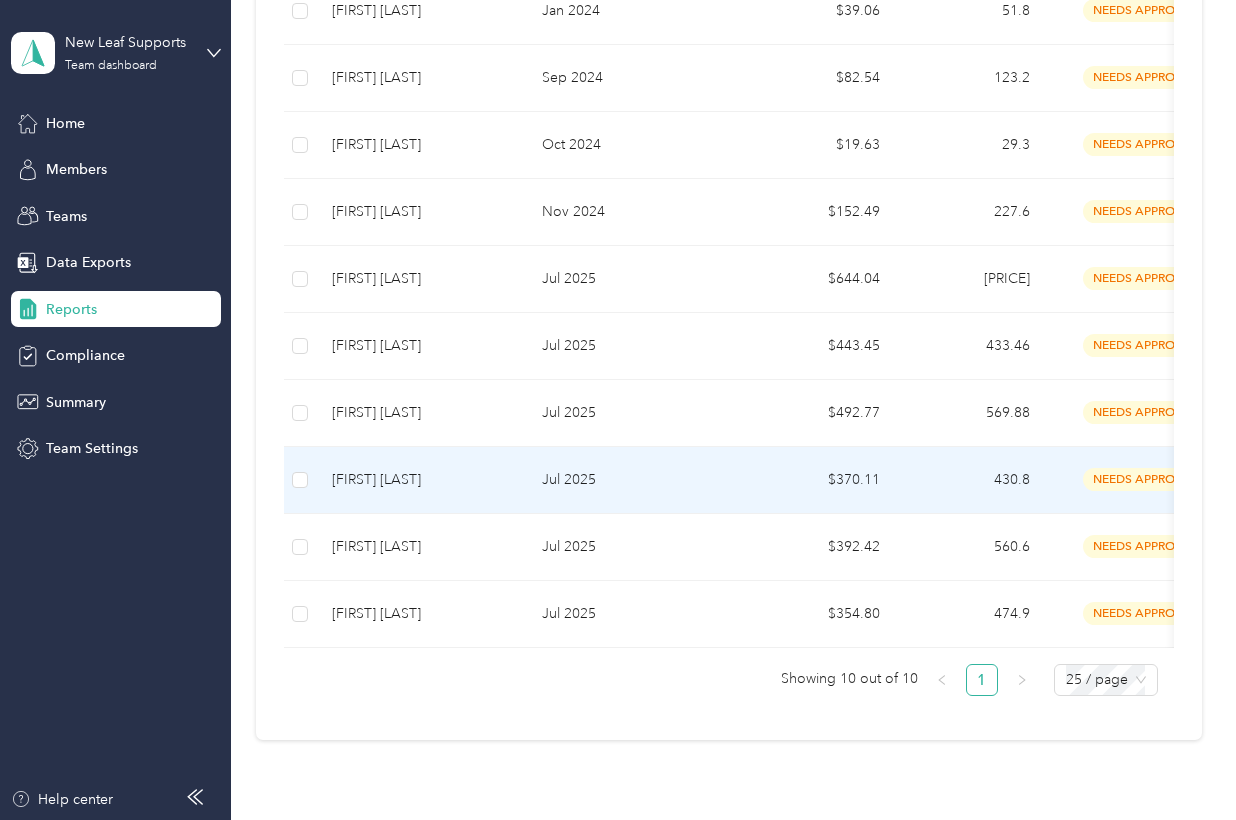 click on "[FIRST] [LAST]" at bounding box center [421, 480] 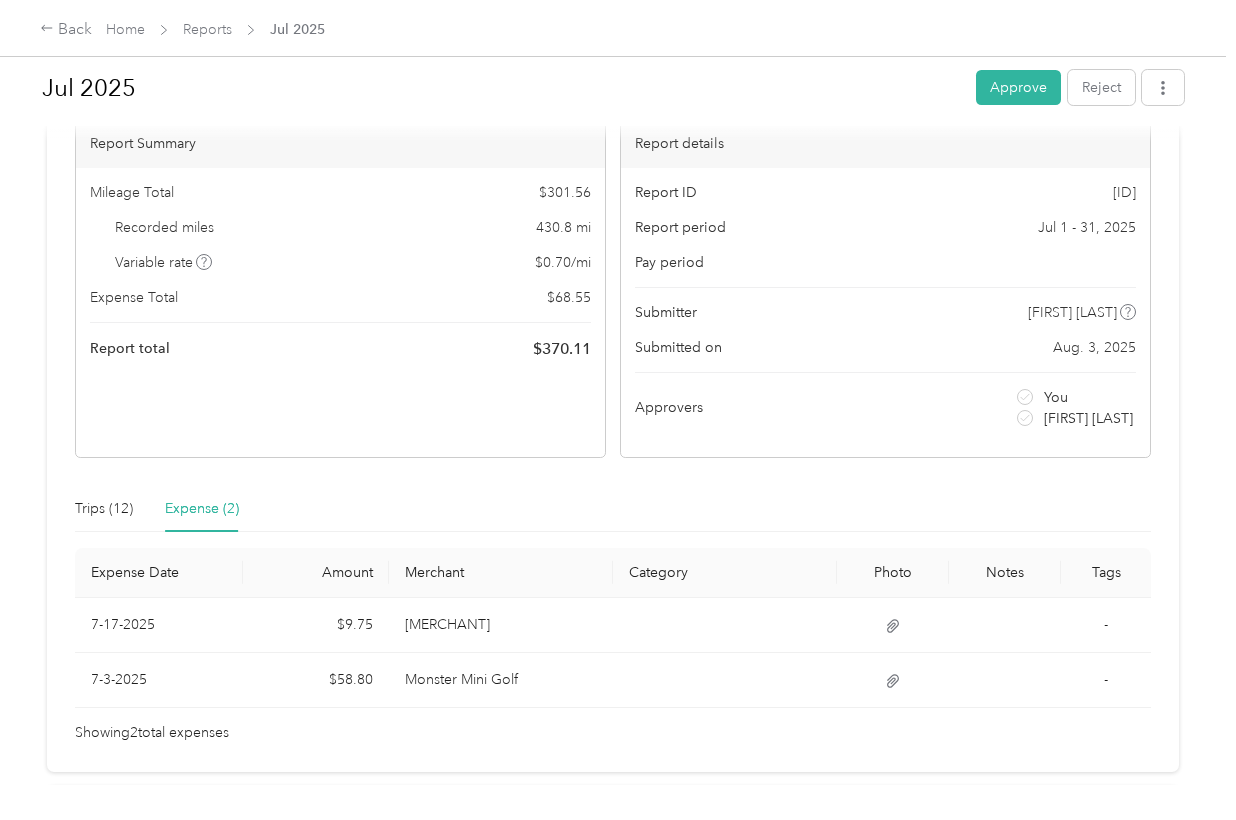 scroll, scrollTop: 166, scrollLeft: 0, axis: vertical 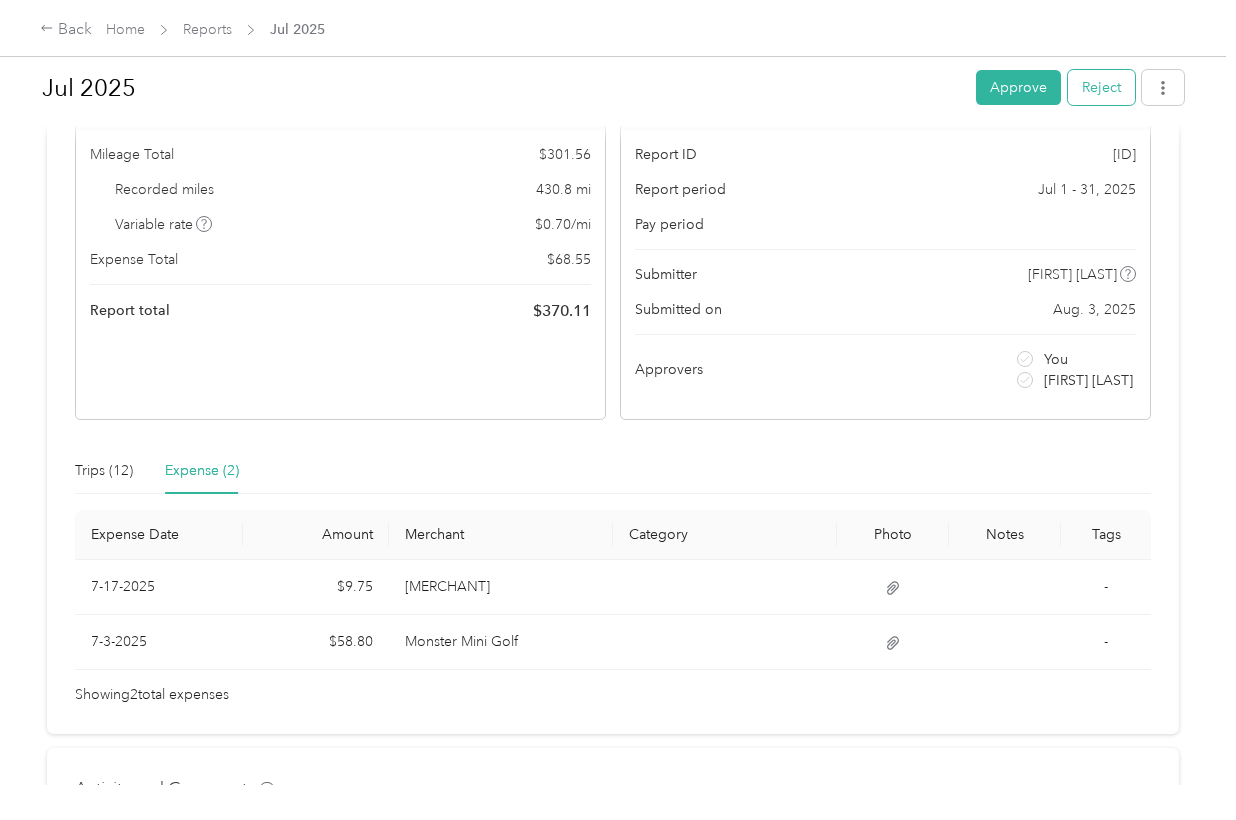 click on "Reject" at bounding box center (1101, 87) 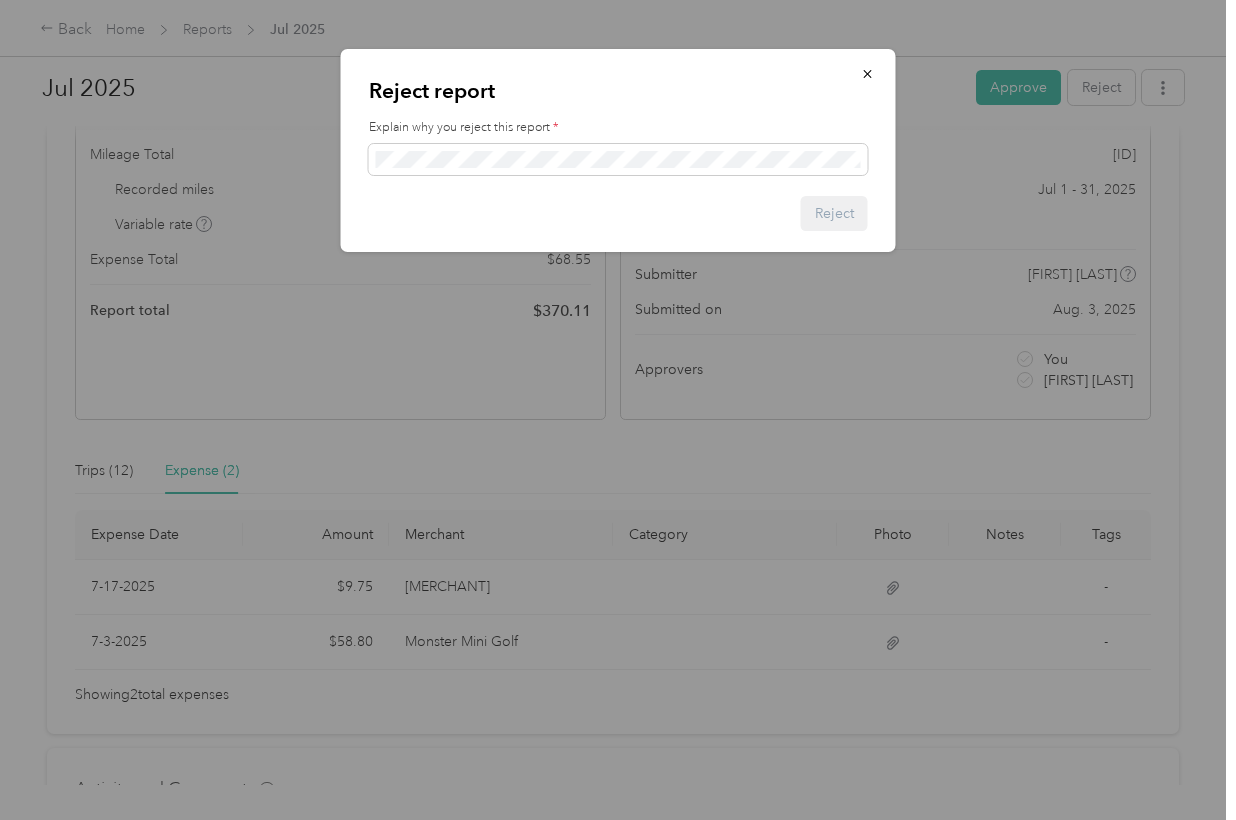 click on "Explain why you reject this report   *" at bounding box center (618, 147) 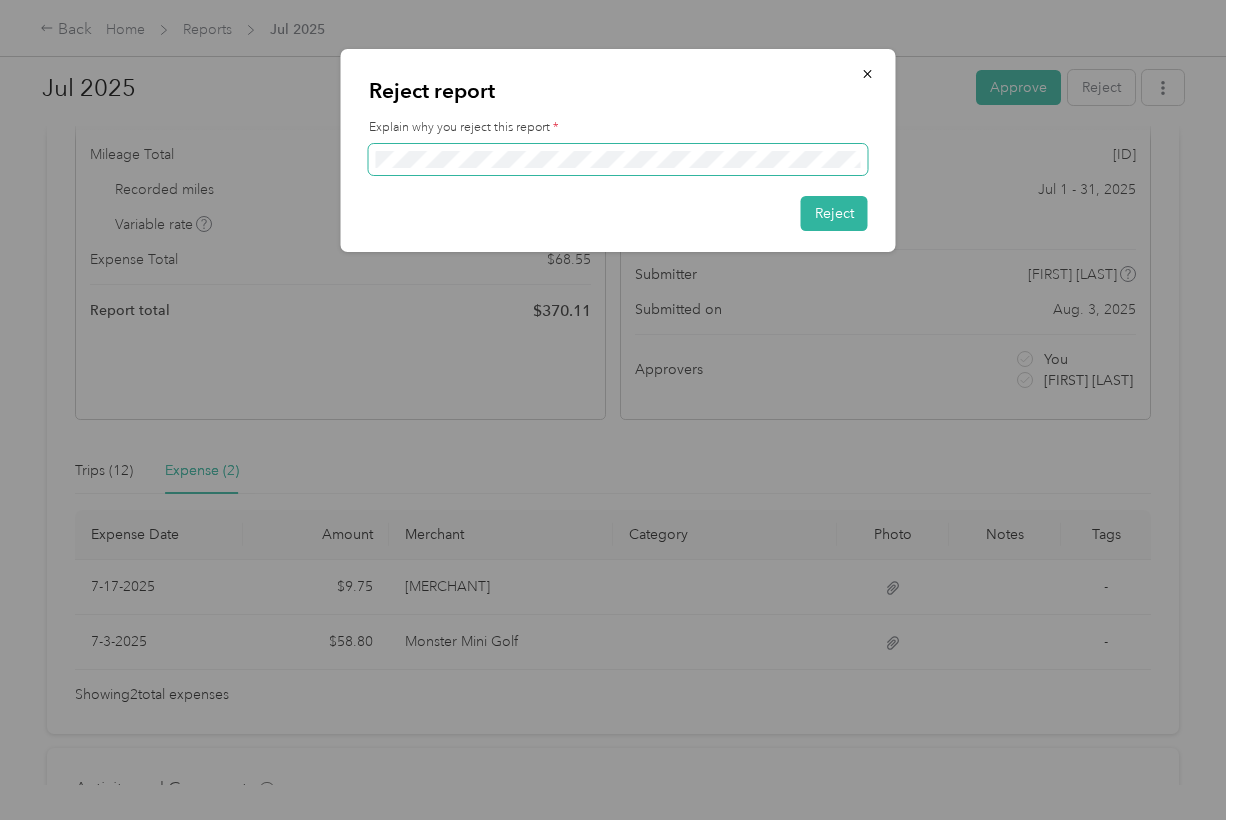 scroll, scrollTop: 0, scrollLeft: 106, axis: horizontal 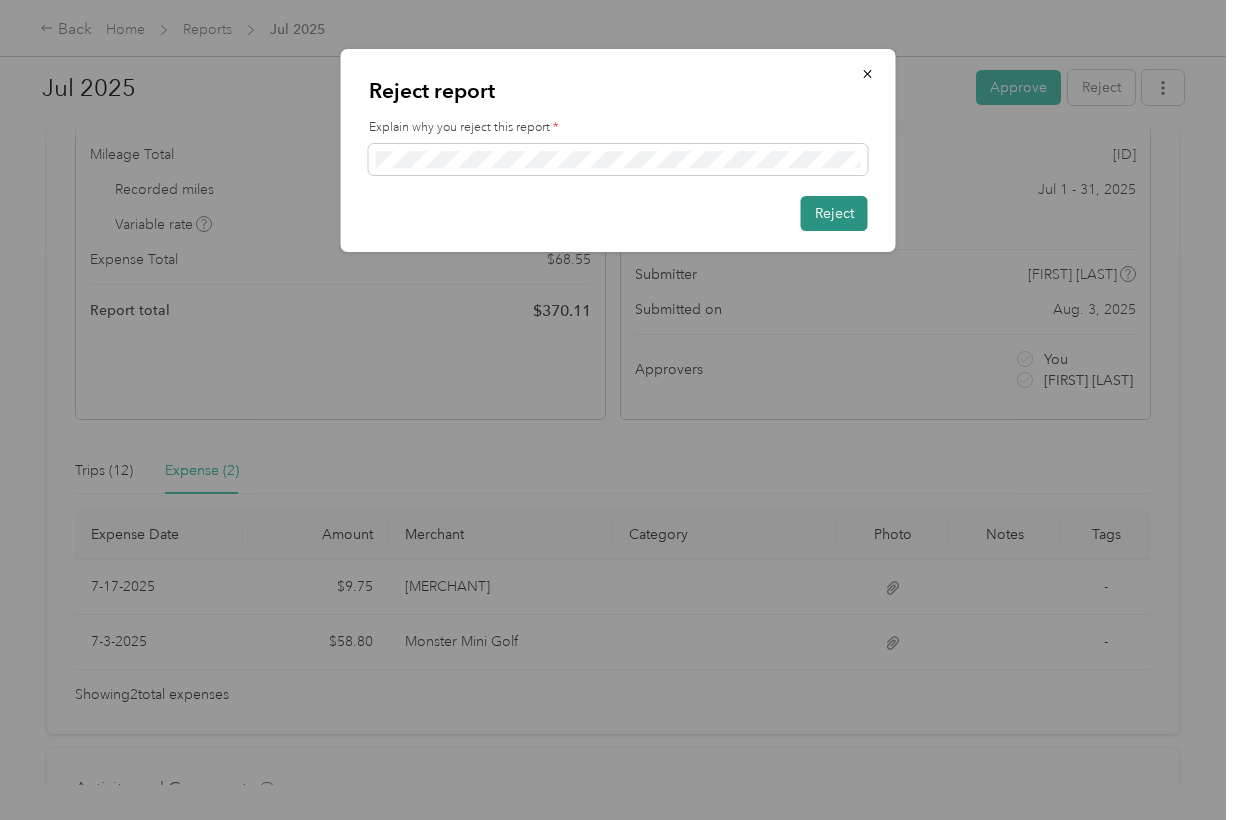 click on "Reject" at bounding box center (834, 213) 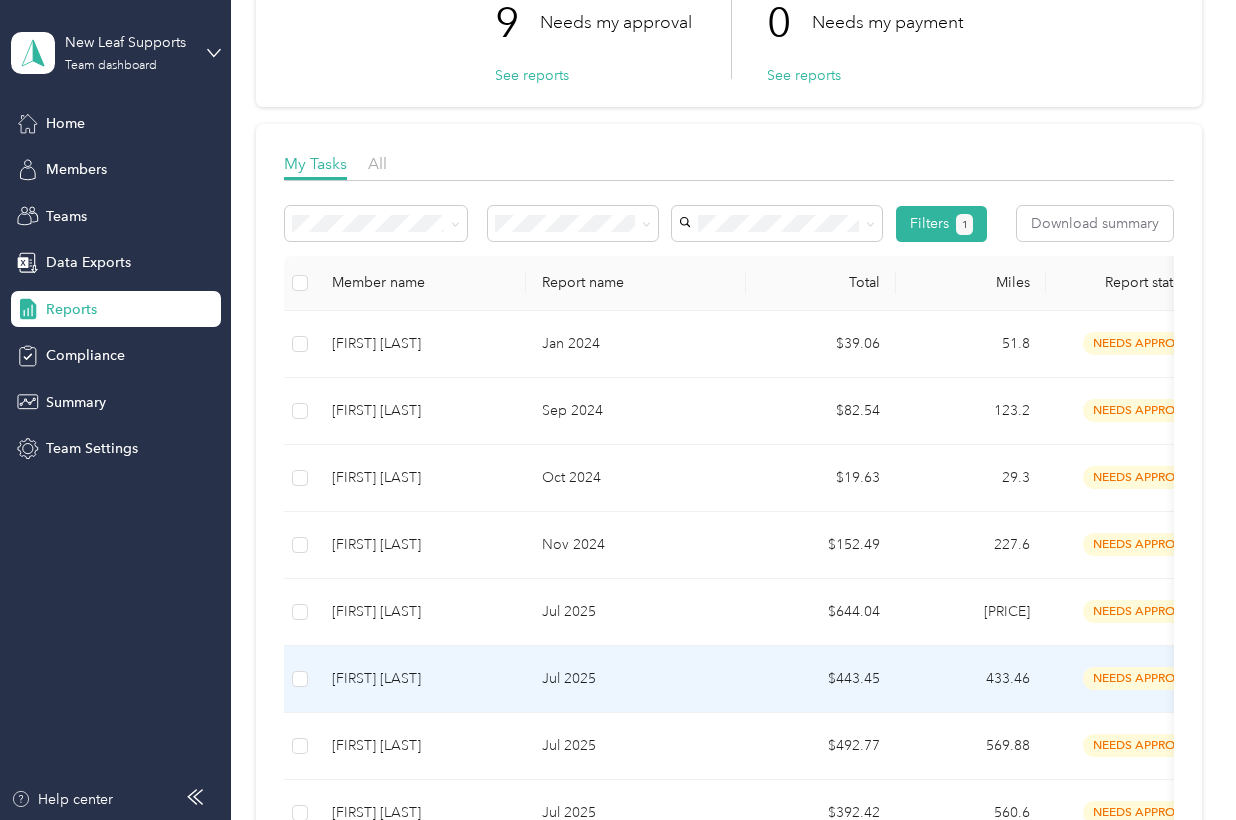 scroll, scrollTop: 333, scrollLeft: 0, axis: vertical 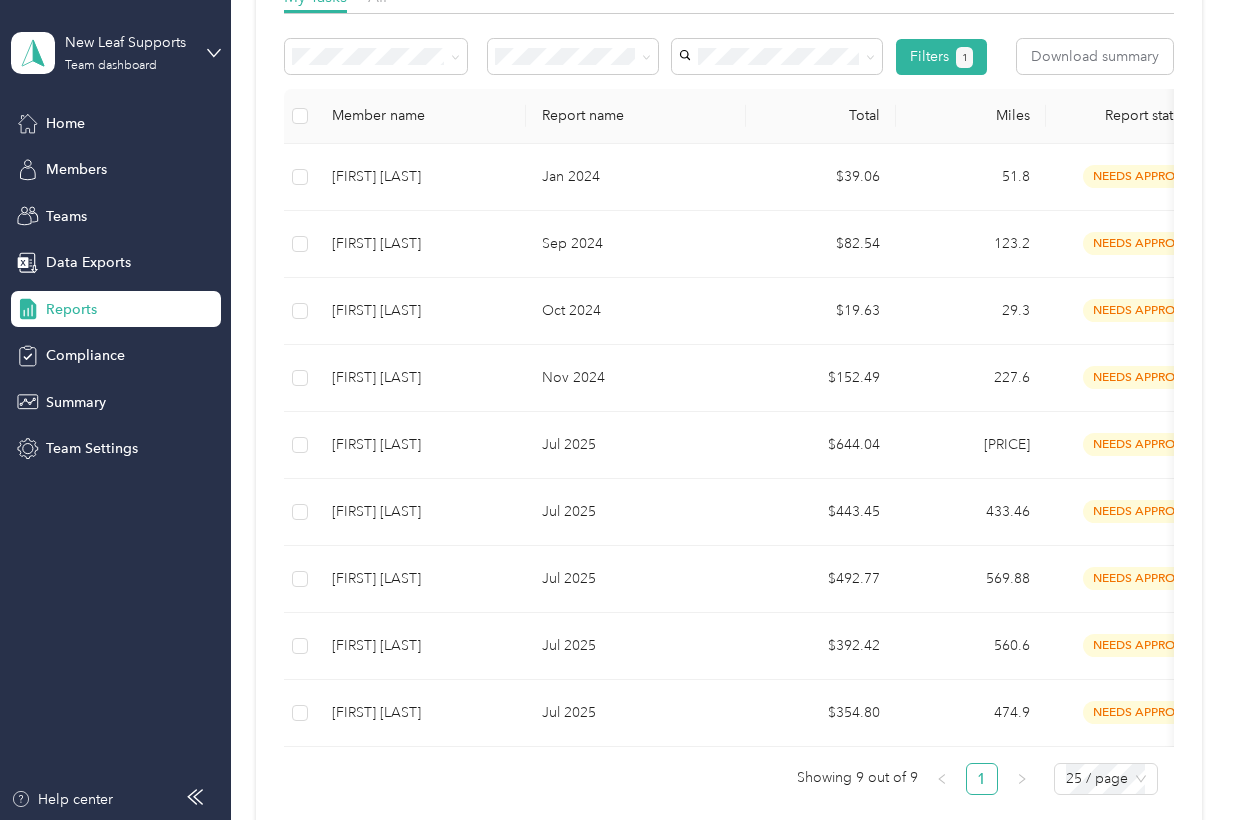 click on "My Tasks All Filters 1 Download summary Member name Report name Total Miles Report status Submitted on Program Approvers                     [FIRST] [LAST] Jan 2024 $39.06 51.8 needs approval [DATE] Standard Rate CPM Program   You    +  1  more [FIRST] [LAST] Sep 2024 $82.54 123.2 needs approval [DATE] Standard Rate CPM Program   You    +  1  more [FIRST] [LAST] Oct 2024 $19.63 29.3 needs approval [DATE] Standard Rate CPM Program   You    +  1  more [FIRST] [LAST] Nov 2024 $152.49 227.6 needs approval [DATE] Standard Rate CPM Program   You    +  1  more [FIRST] [LAST] Jul 2025 $644.04 779.23 needs approval [DATE] Standard Rate CPM Program   You    +  1  more [FIRST] [LAST] Jul 2025 $443.45 433.46 needs approval [DATE] Standard Rate CPM Program   You    +  1  more [FIRST] [LAST] Jul 2025 $492.77 569.88 needs approval [DATE] Standard Rate CPM Program   You    +  1  more [FIRST] [LAST] Jul 2025 $392.42 560.6 needs approval [DATE] Standard Rate CPM Program   You +" at bounding box center [729, 398] 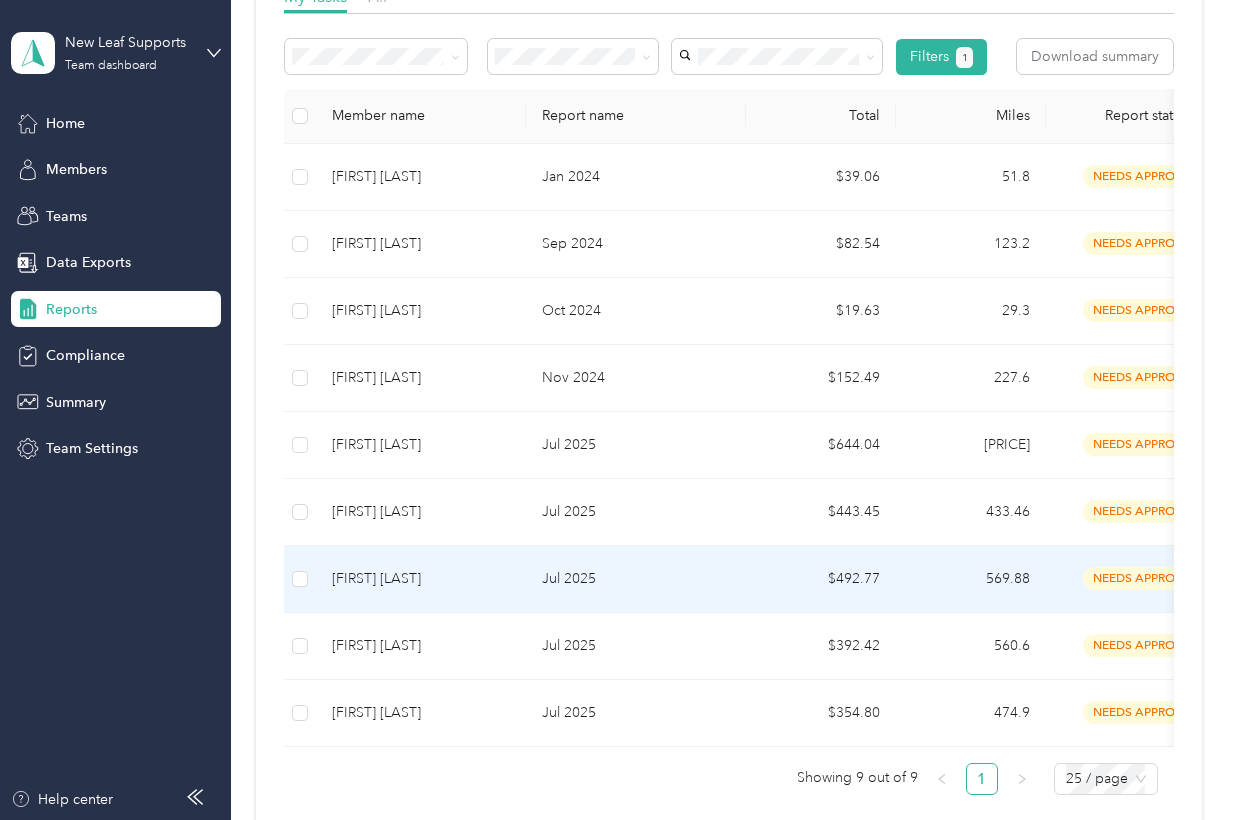 click on "[FIRST] [LAST]" at bounding box center [421, 579] 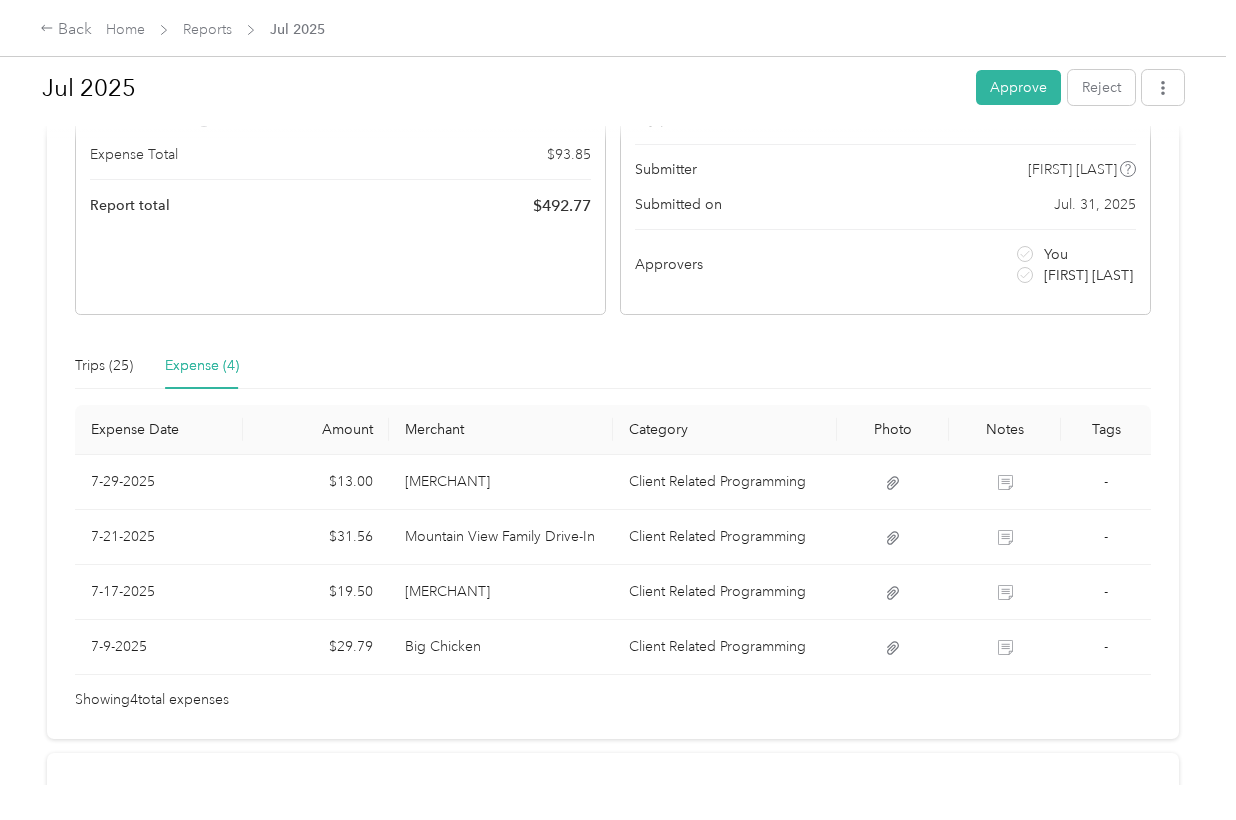 scroll, scrollTop: 333, scrollLeft: 0, axis: vertical 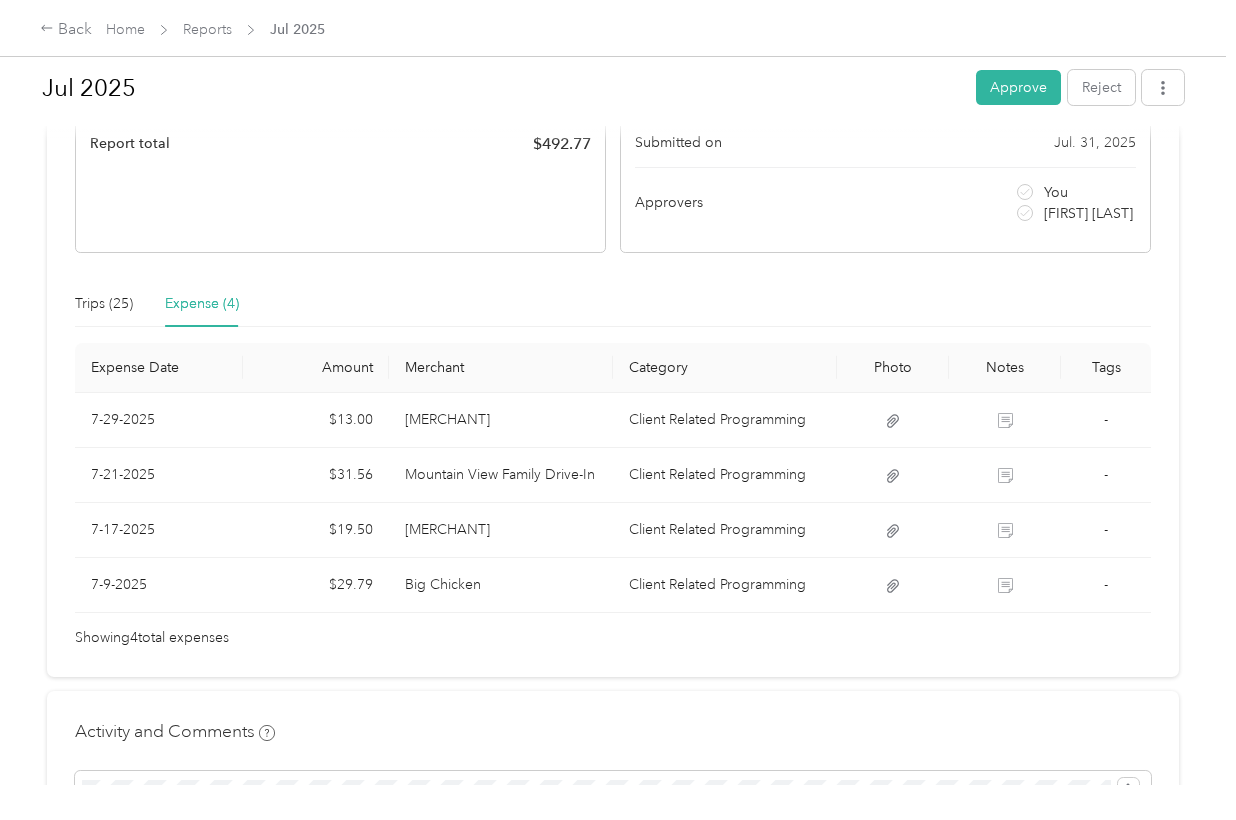 click on "Back Home Reports Jul 2025" at bounding box center [618, 28] 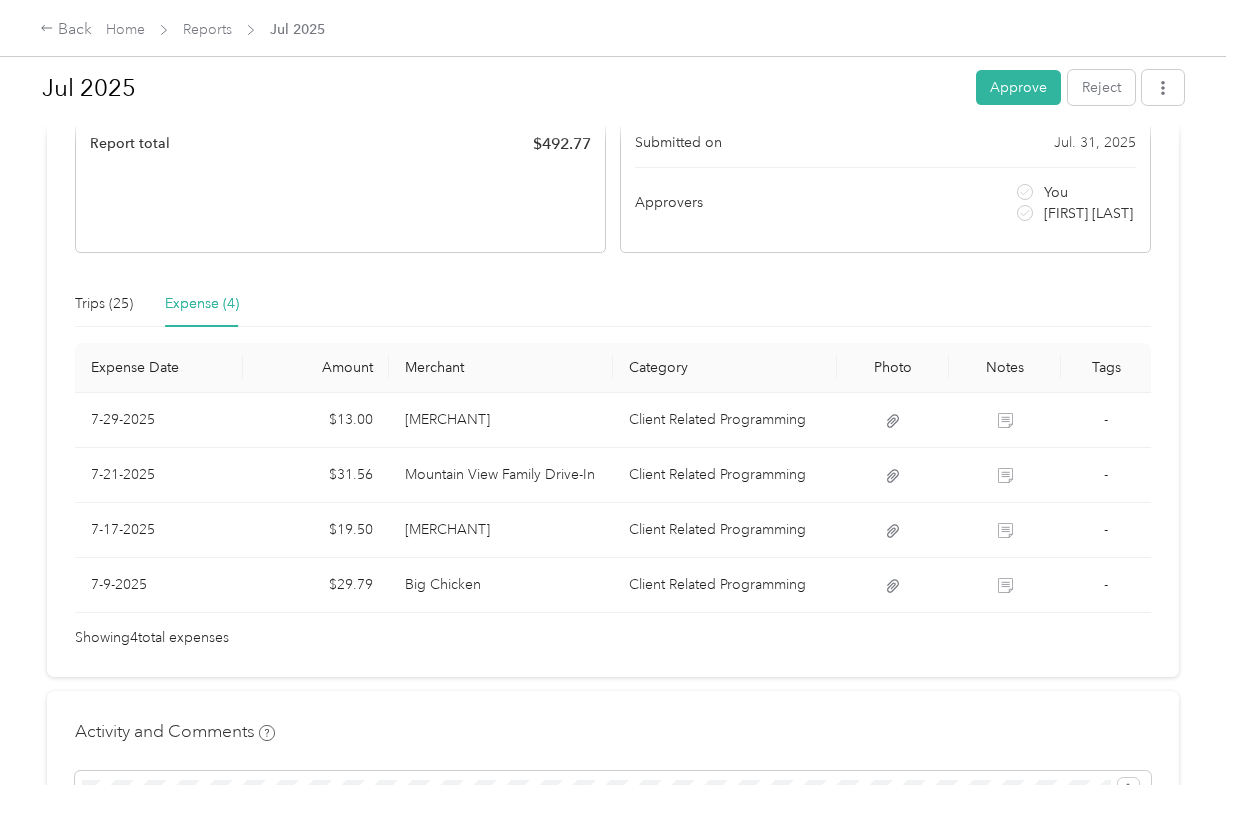 click on "Report ID [ID] Report period [DATE] Pay period Submitter [FIRST] [LAST] Submitted on [DATE] Approvers You [FIRST] [LAST]" at bounding box center (885, 107) 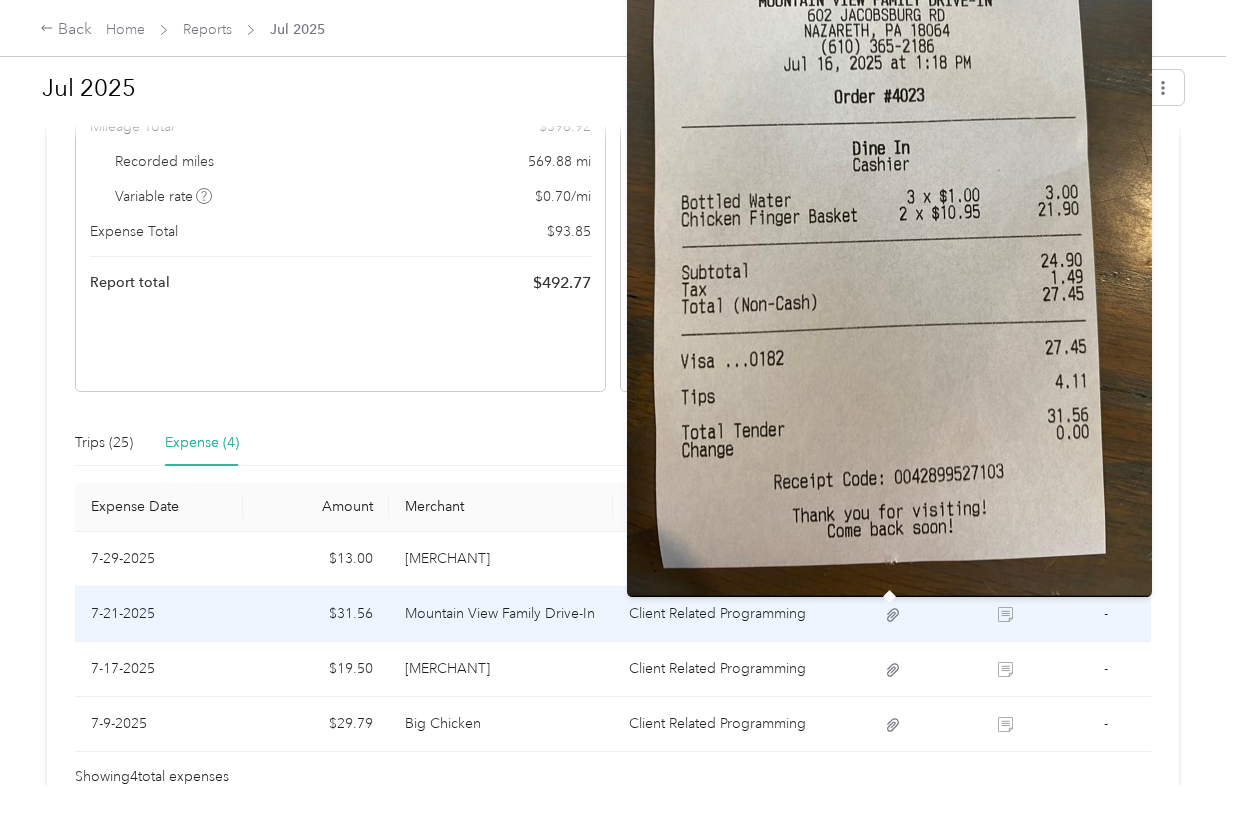 scroll, scrollTop: 166, scrollLeft: 0, axis: vertical 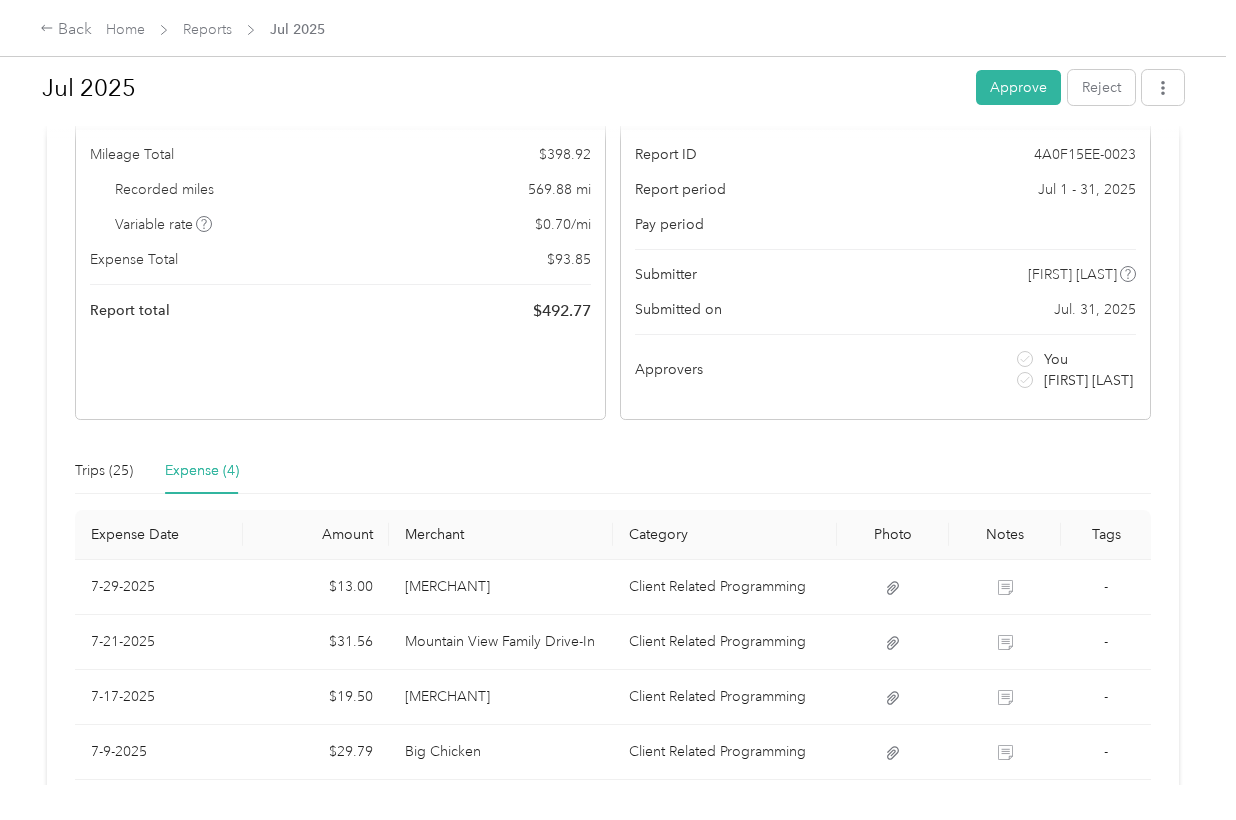 click on "Approvers You [FIRST] [LAST]" at bounding box center (885, 370) 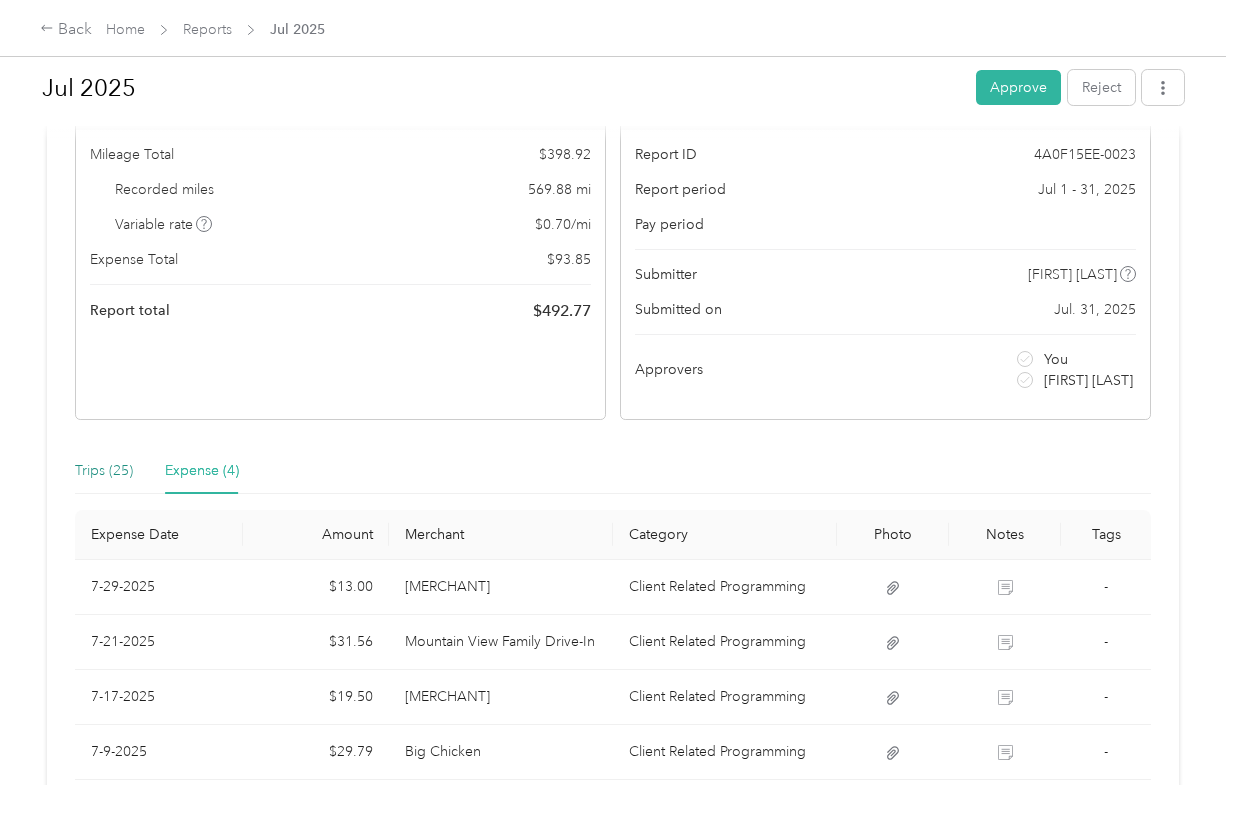 click on "Trips (25)" at bounding box center (104, 471) 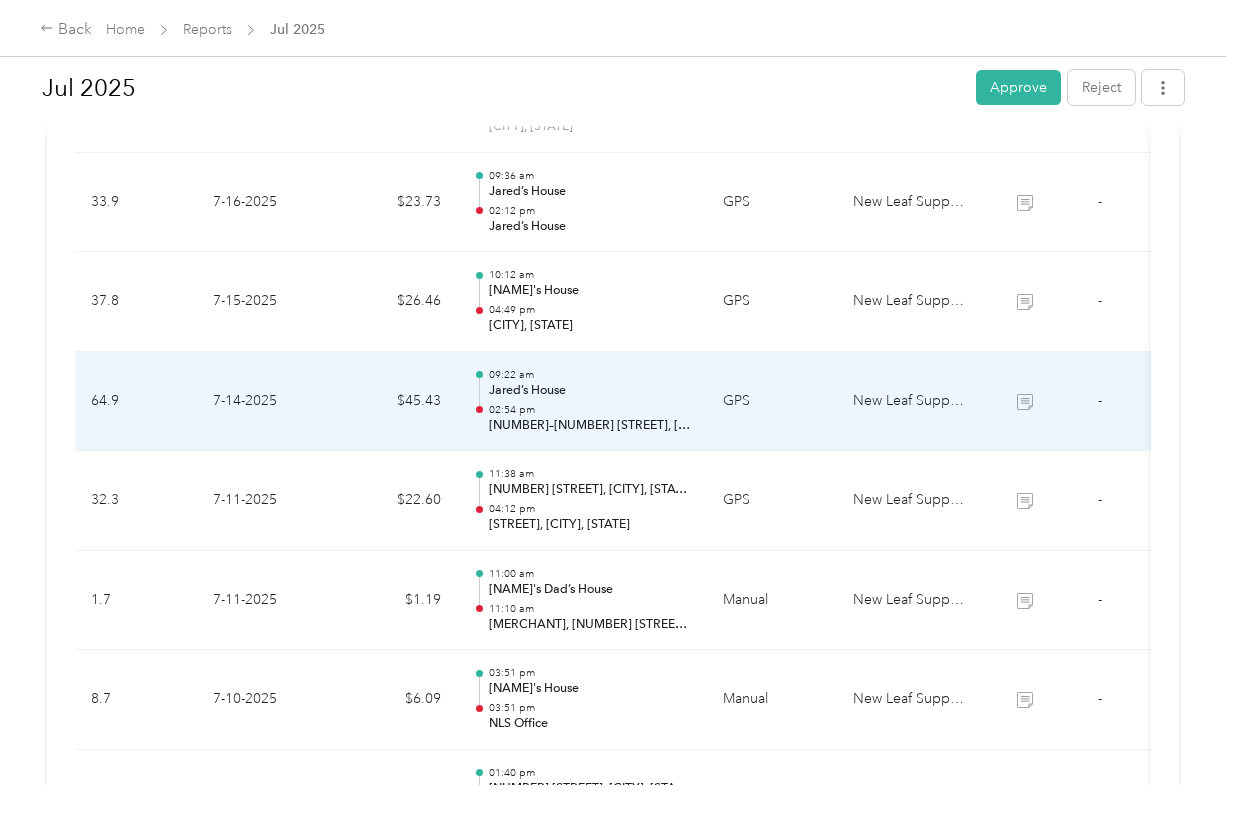 scroll, scrollTop: 1333, scrollLeft: 0, axis: vertical 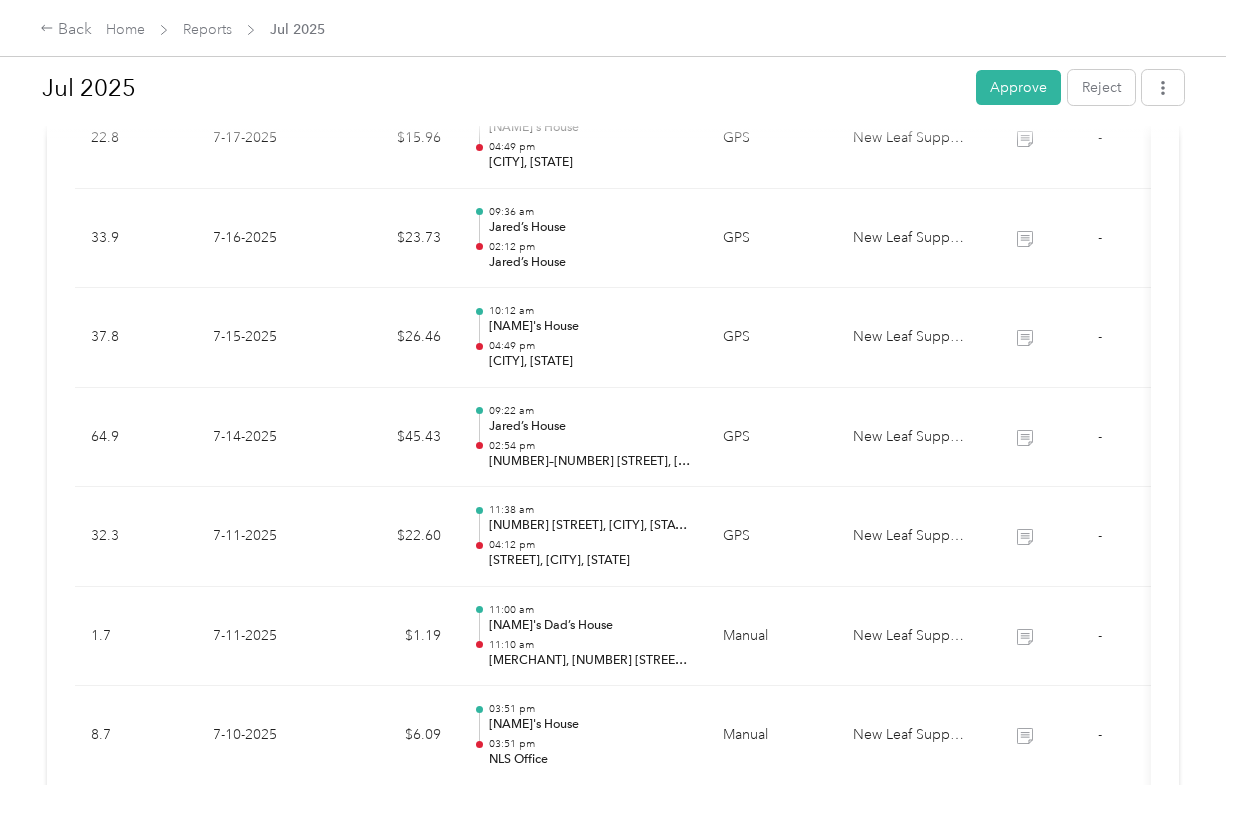 click on "Back Home Reports Jul 2025" at bounding box center (618, 28) 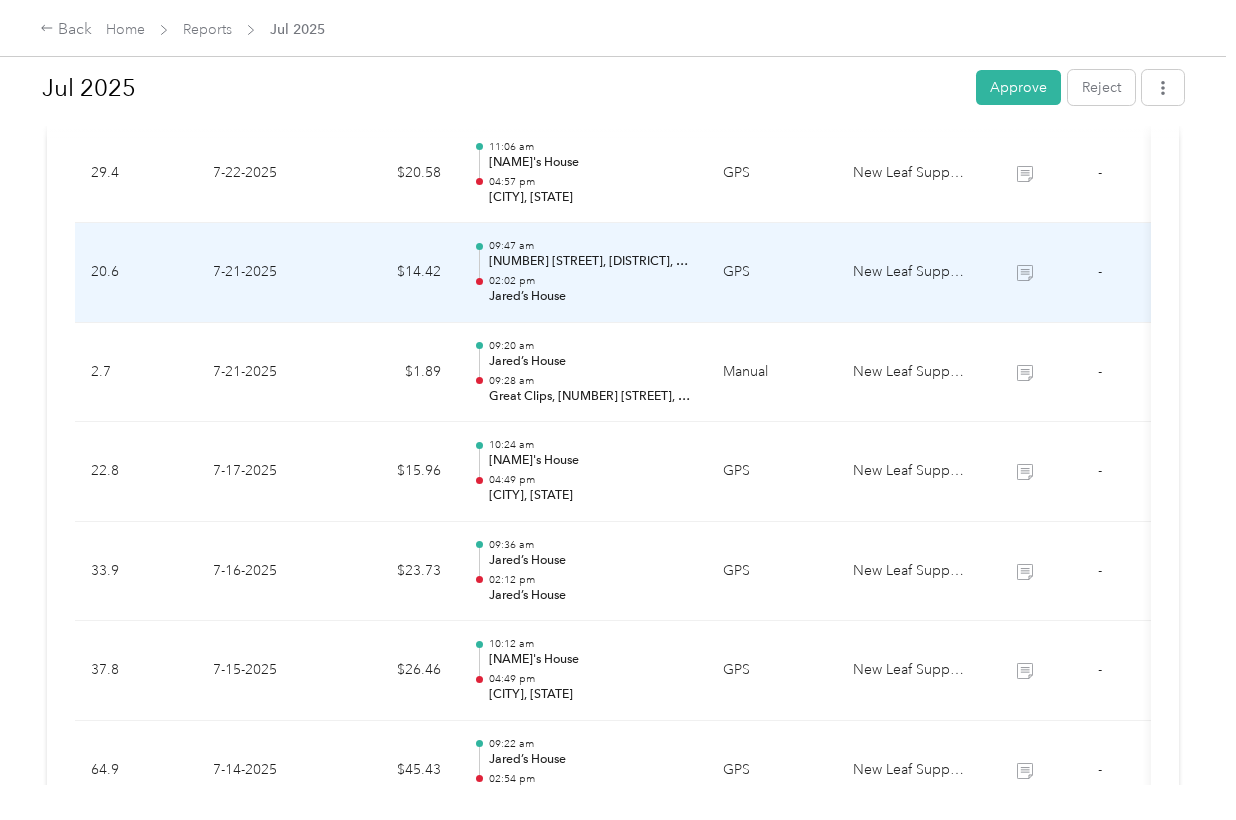 scroll, scrollTop: 833, scrollLeft: 0, axis: vertical 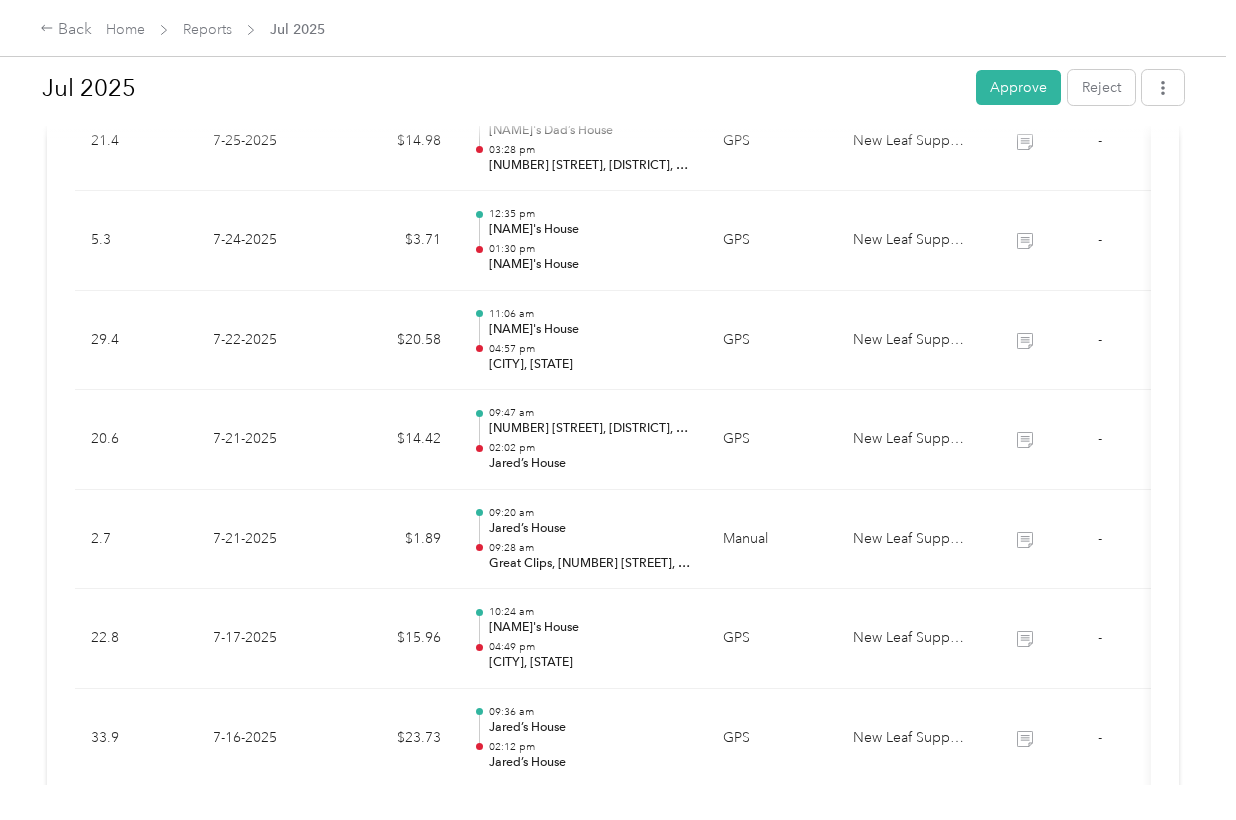 click on "Jul 2025" at bounding box center [502, 88] 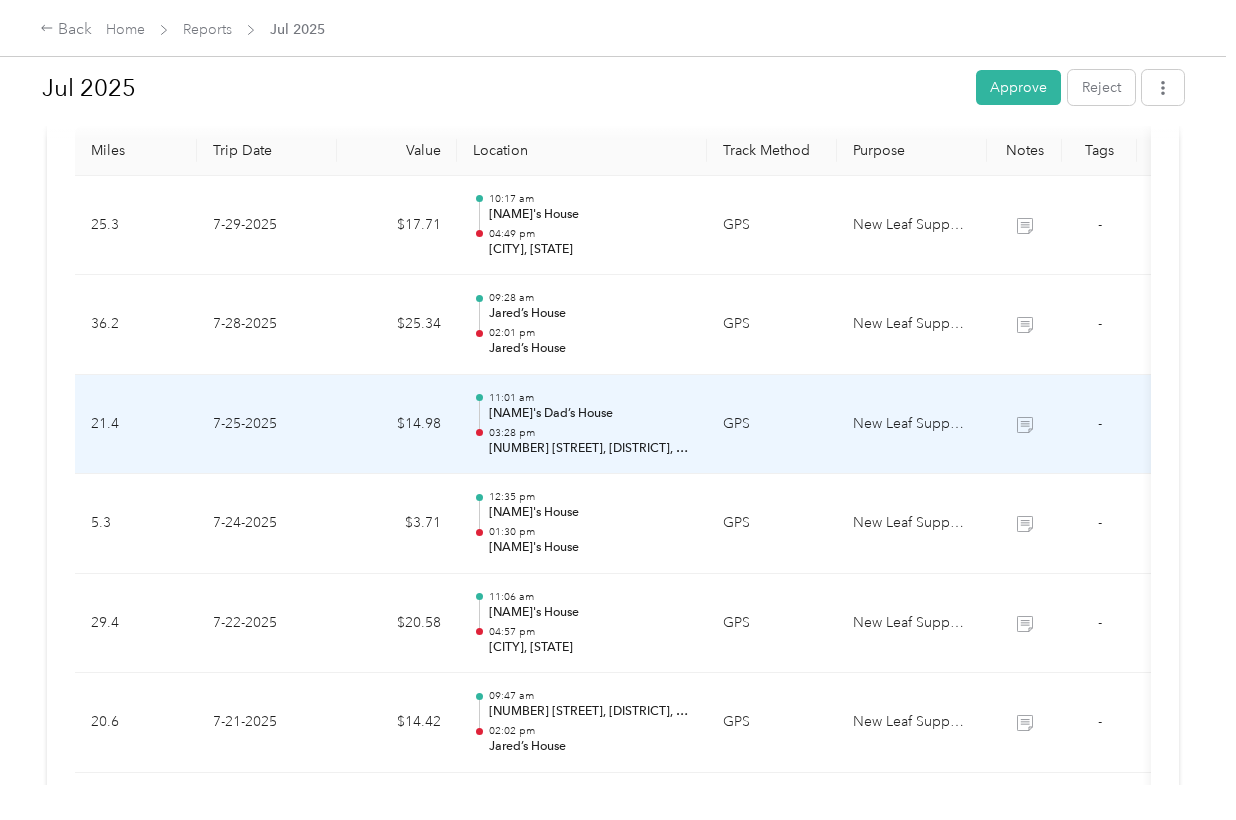 scroll, scrollTop: 500, scrollLeft: 0, axis: vertical 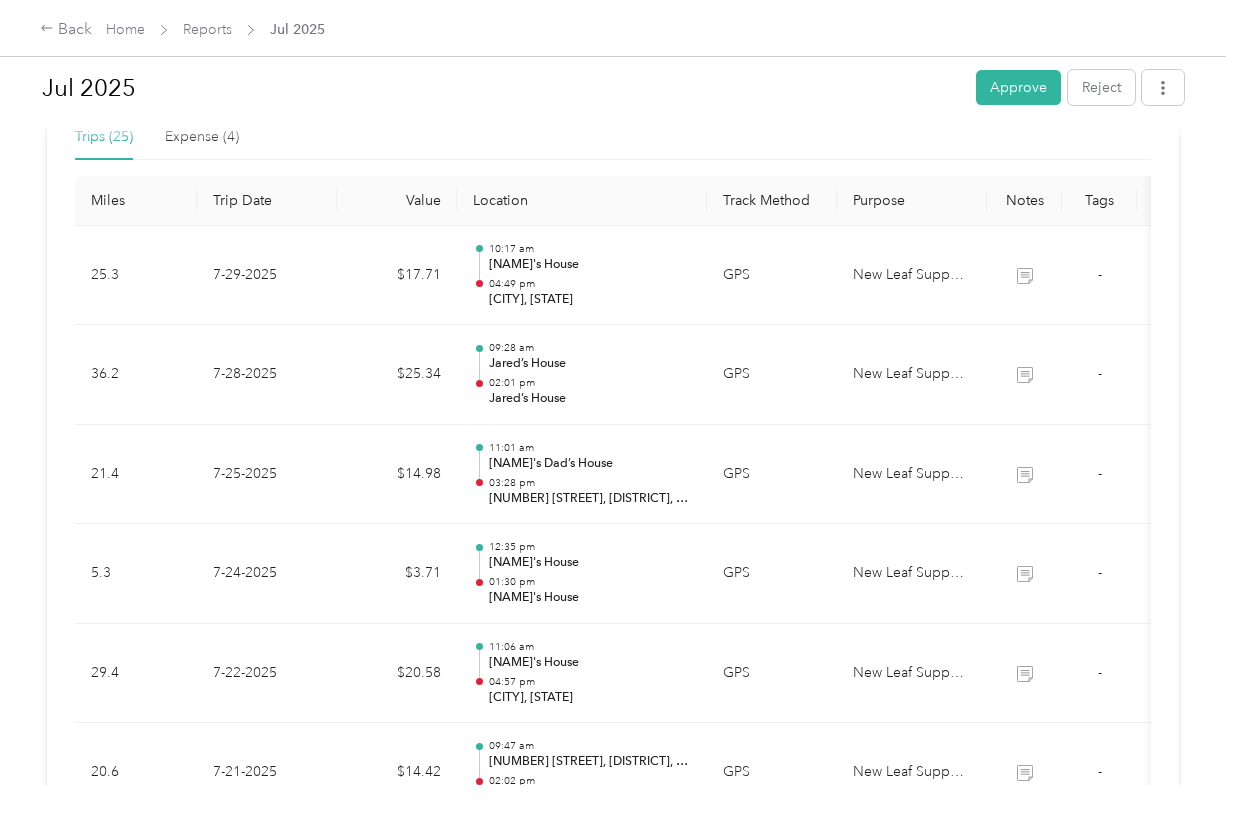 drag, startPoint x: 1204, startPoint y: 483, endPoint x: 1195, endPoint y: 475, distance: 12.0415945 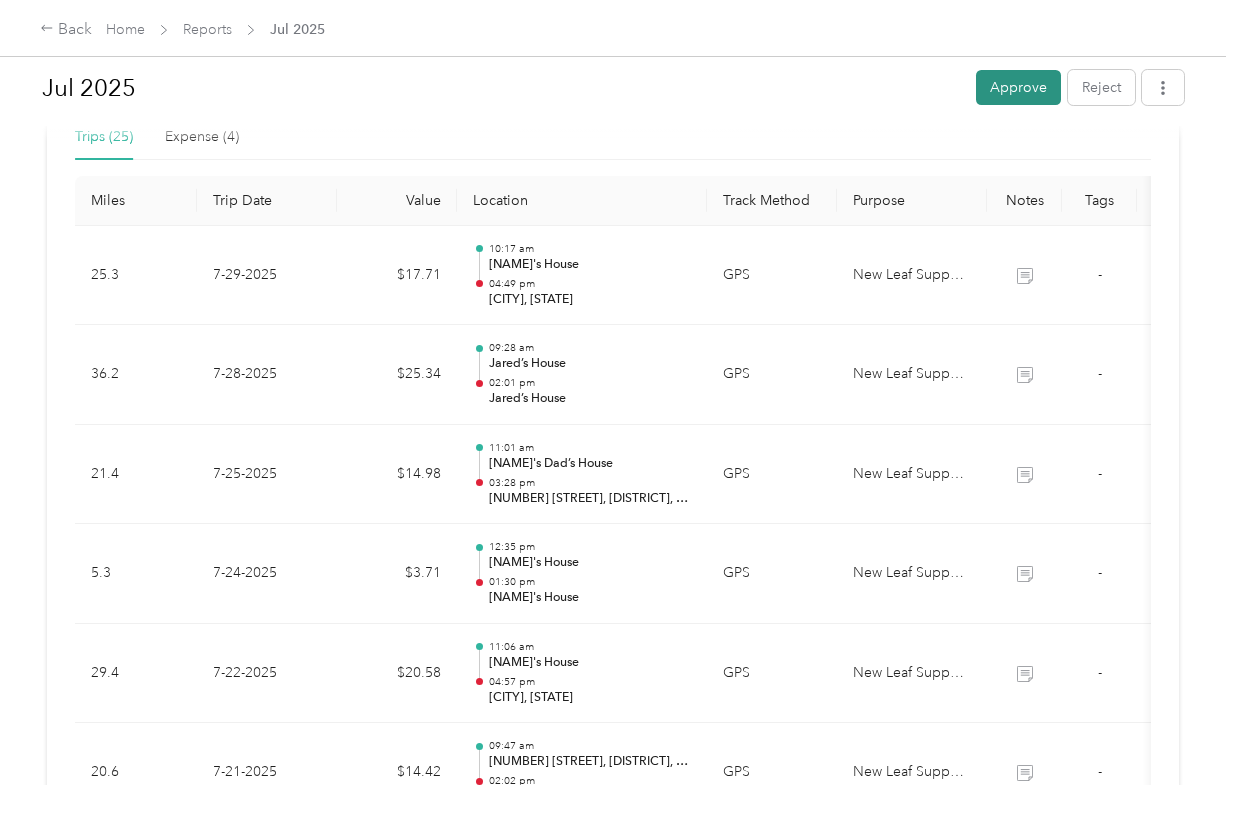 click on "Approve" at bounding box center [1018, 87] 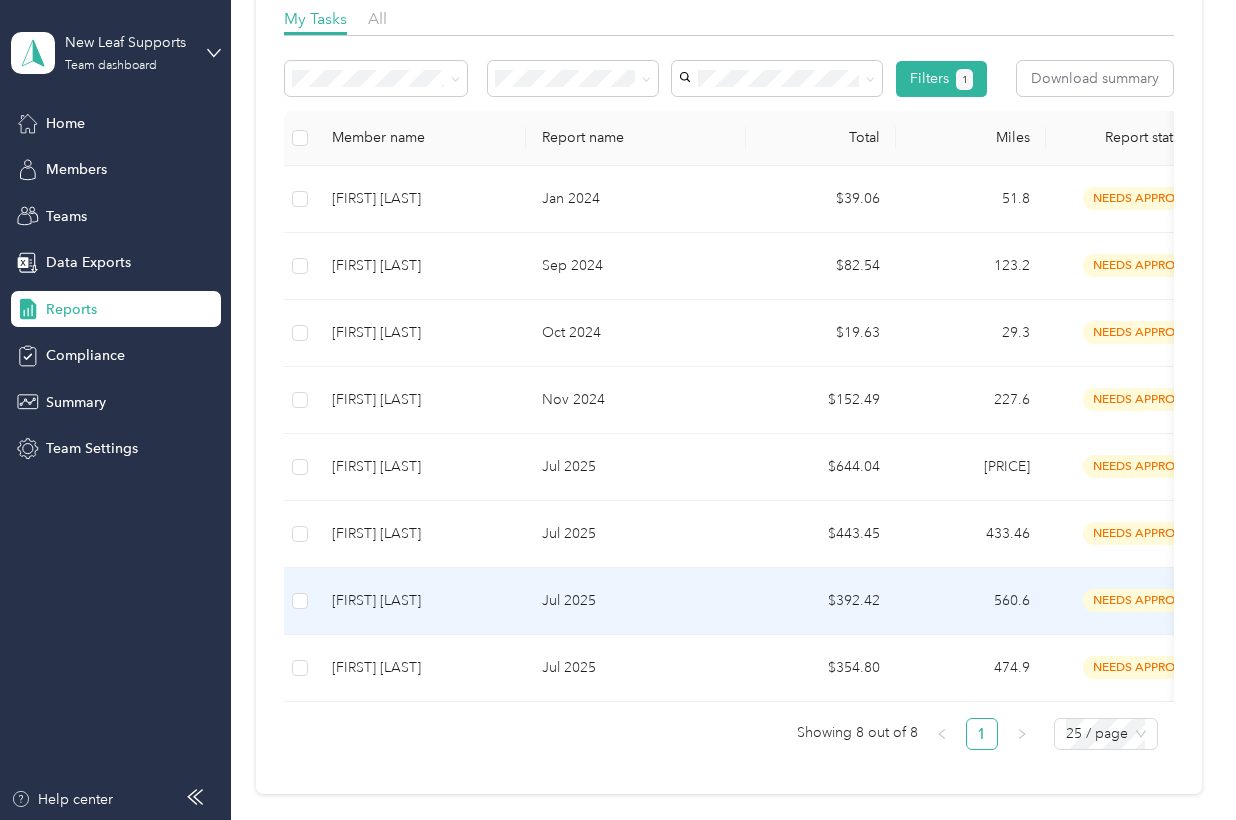 scroll, scrollTop: 333, scrollLeft: 0, axis: vertical 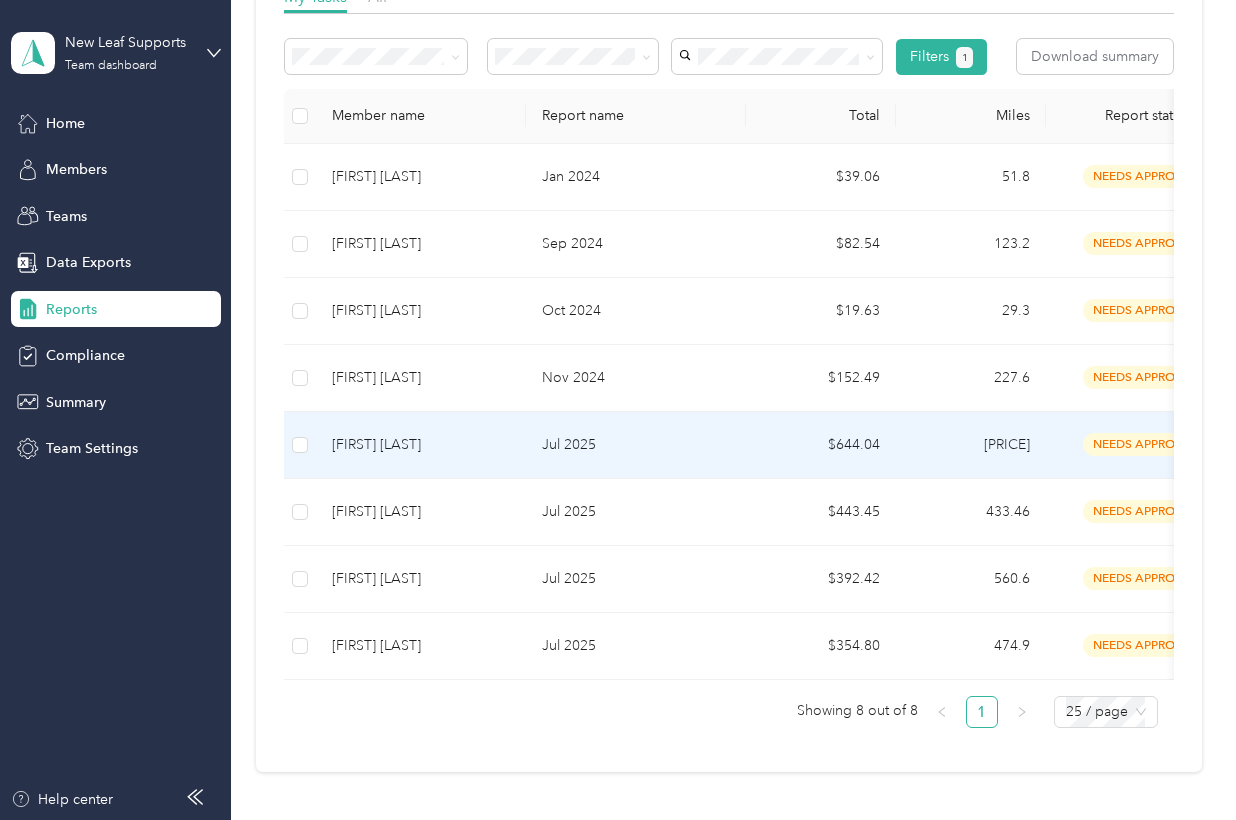 click on "[FIRST] [LAST]" at bounding box center (421, 445) 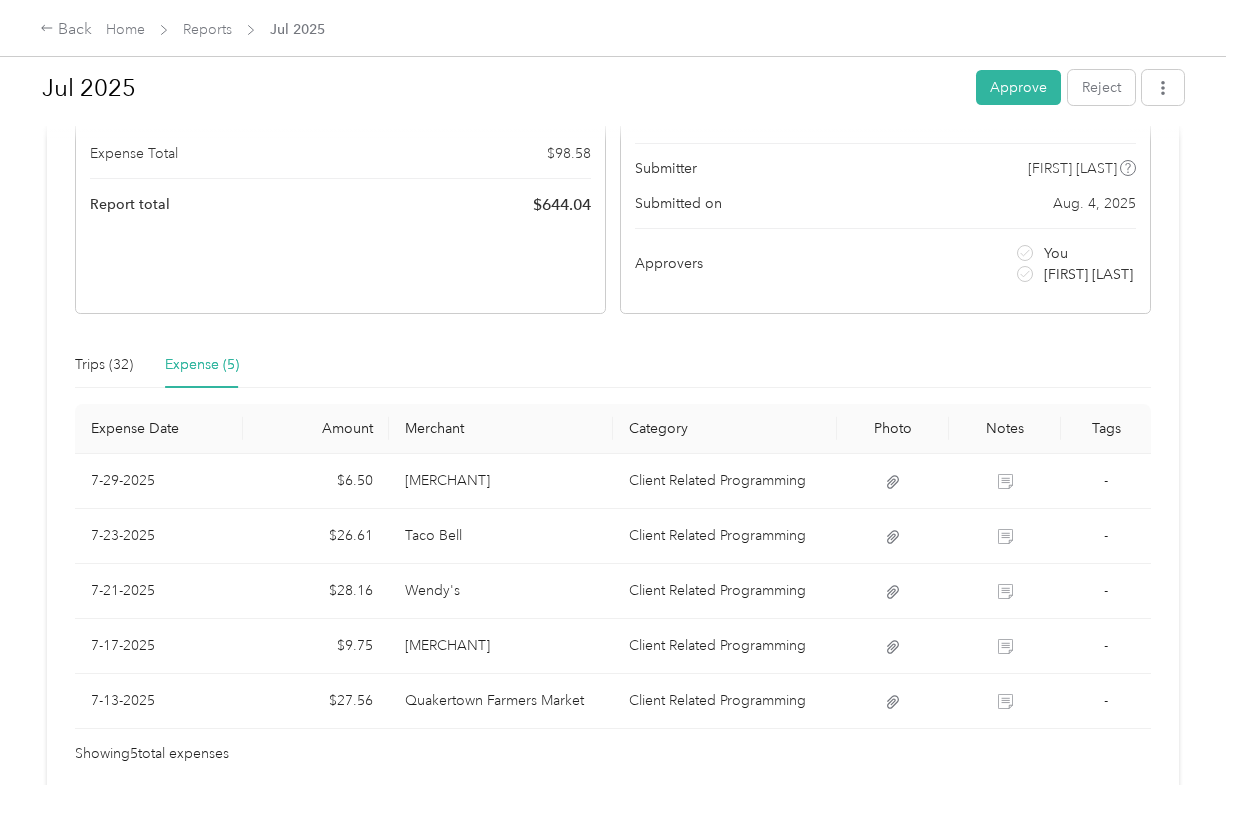 scroll, scrollTop: 333, scrollLeft: 0, axis: vertical 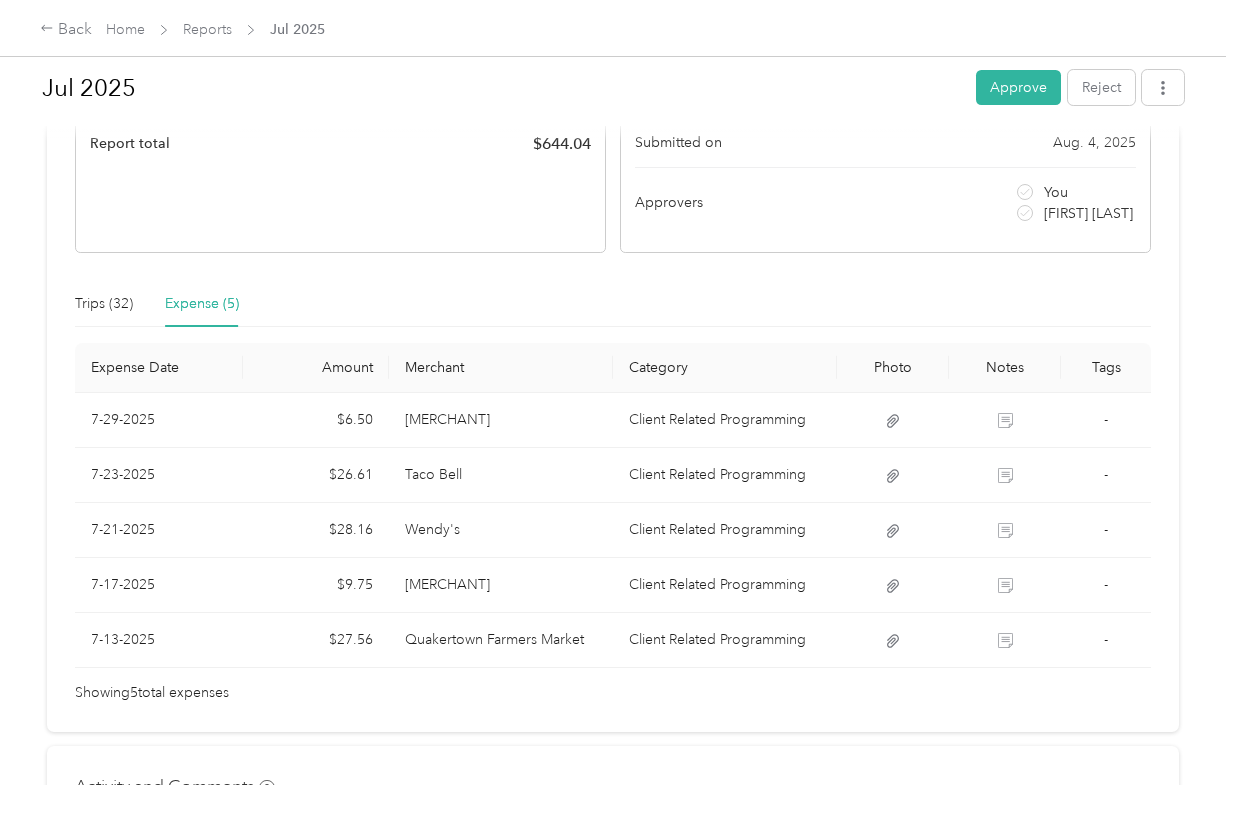 click on "Activity and Comments   Needs approval From [FIRST] [LAST] [DATE] at [TIME] [TIMEZONE] Submitted for approval [FIRST] [LAST] [DATE] at [TIME] [TIMEZONE]" at bounding box center (613, 923) 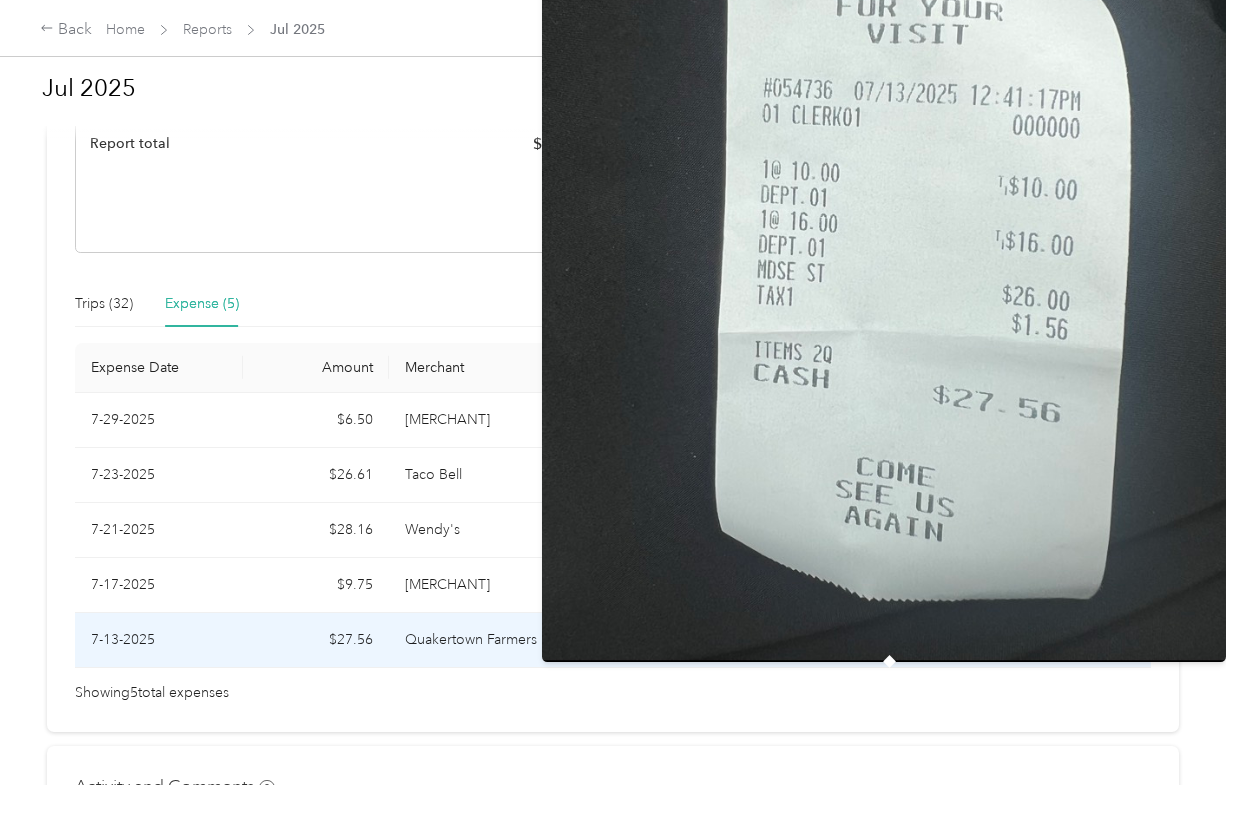 scroll, scrollTop: 166, scrollLeft: 0, axis: vertical 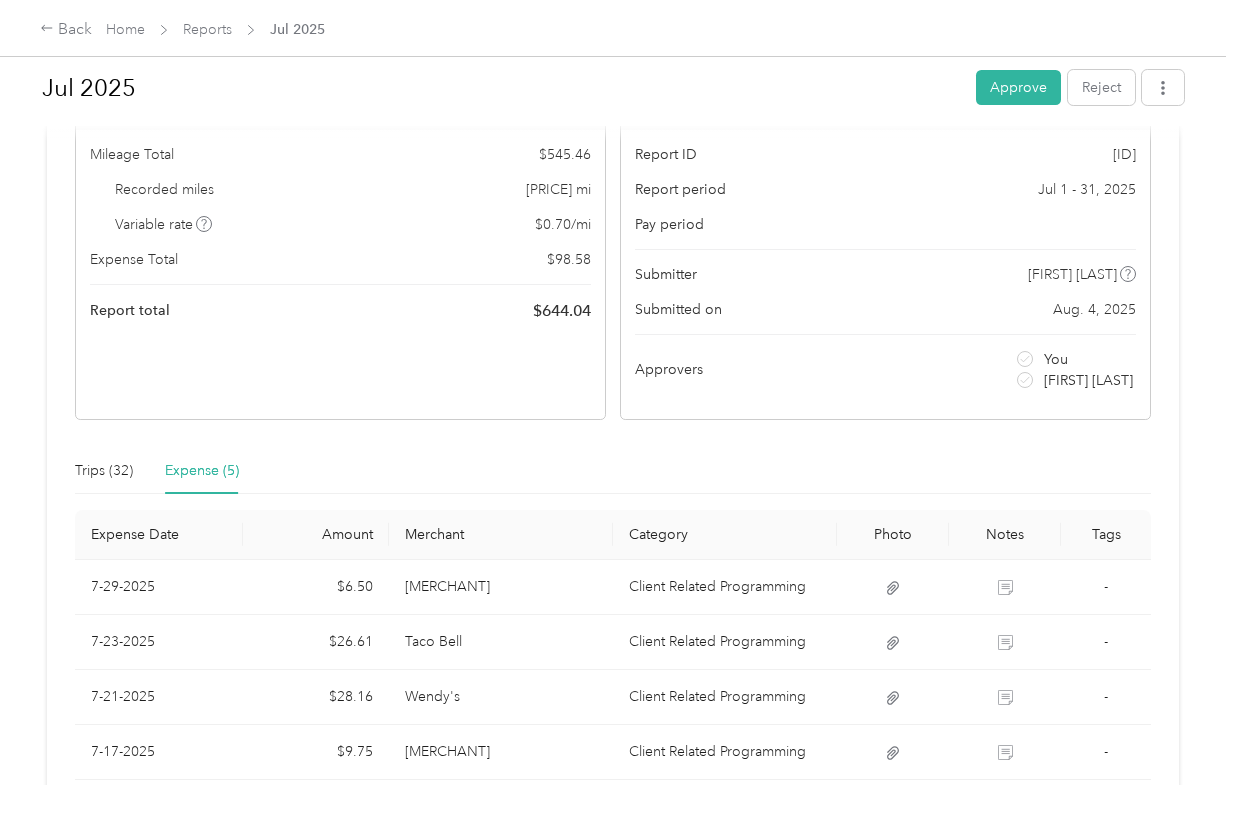 drag, startPoint x: 559, startPoint y: 41, endPoint x: 568, endPoint y: 35, distance: 10.816654 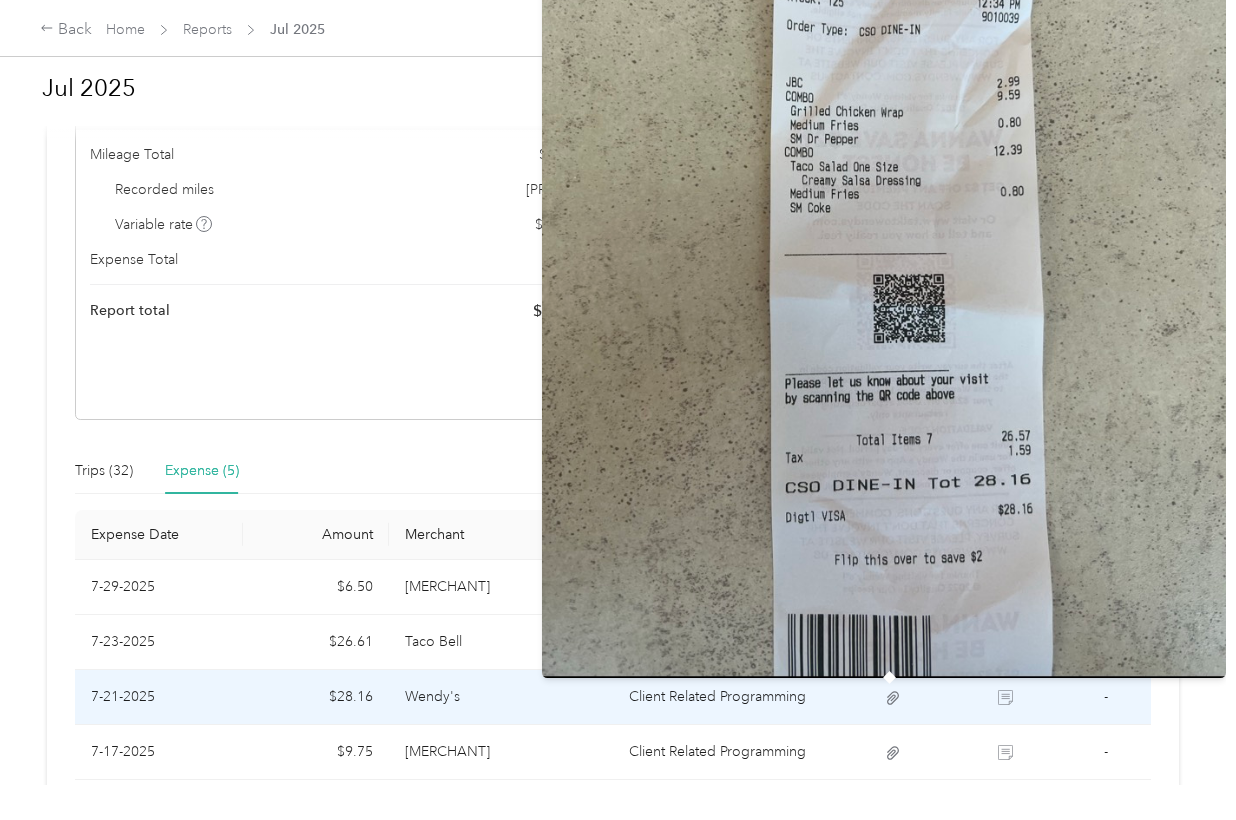 scroll, scrollTop: 0, scrollLeft: 0, axis: both 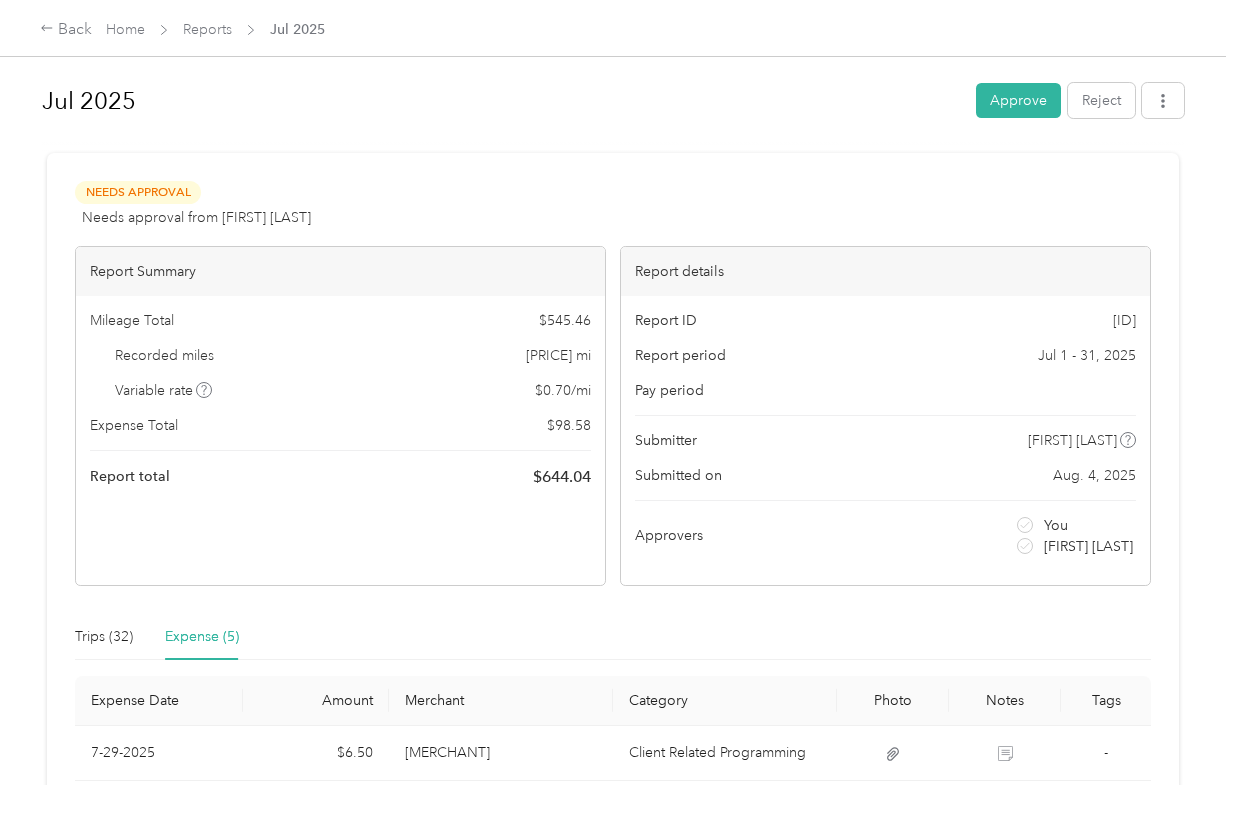 click on "Trips (32) Expense (5)" at bounding box center (613, 637) 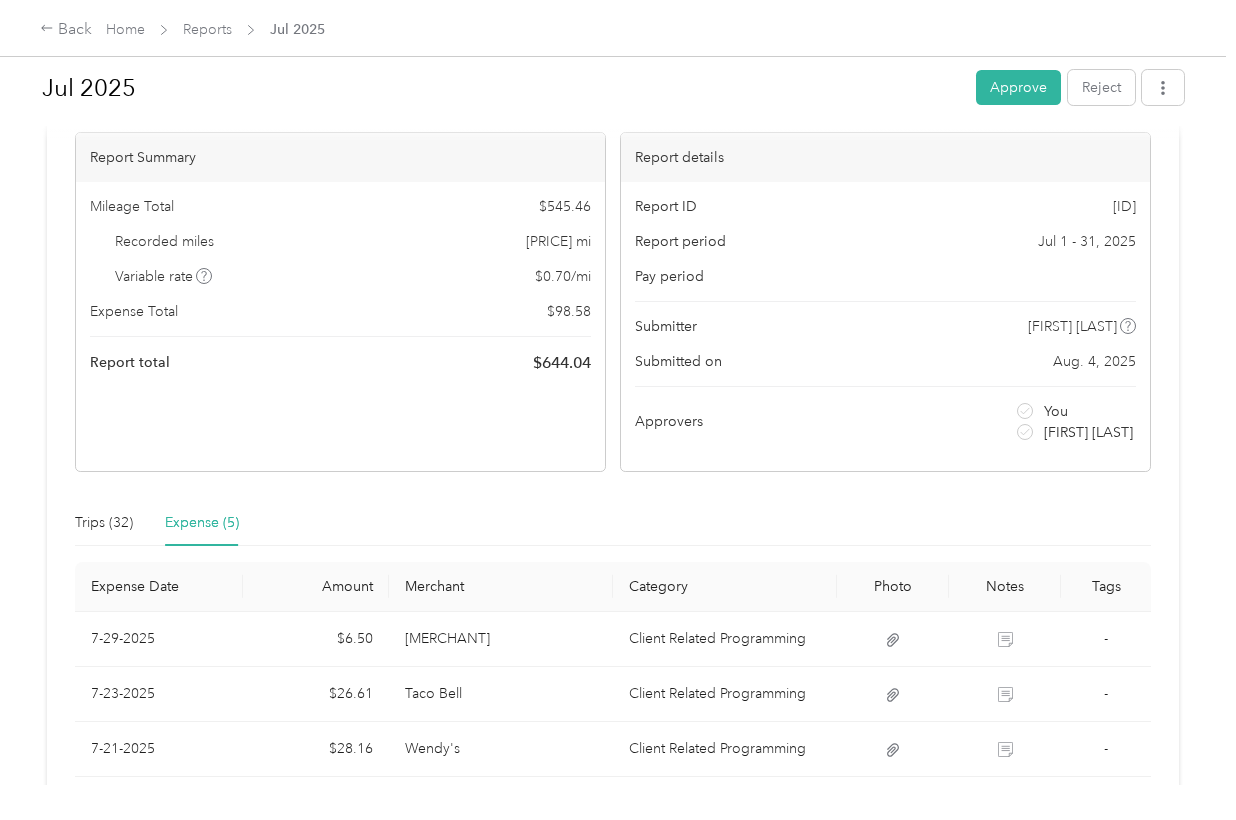 scroll, scrollTop: 166, scrollLeft: 0, axis: vertical 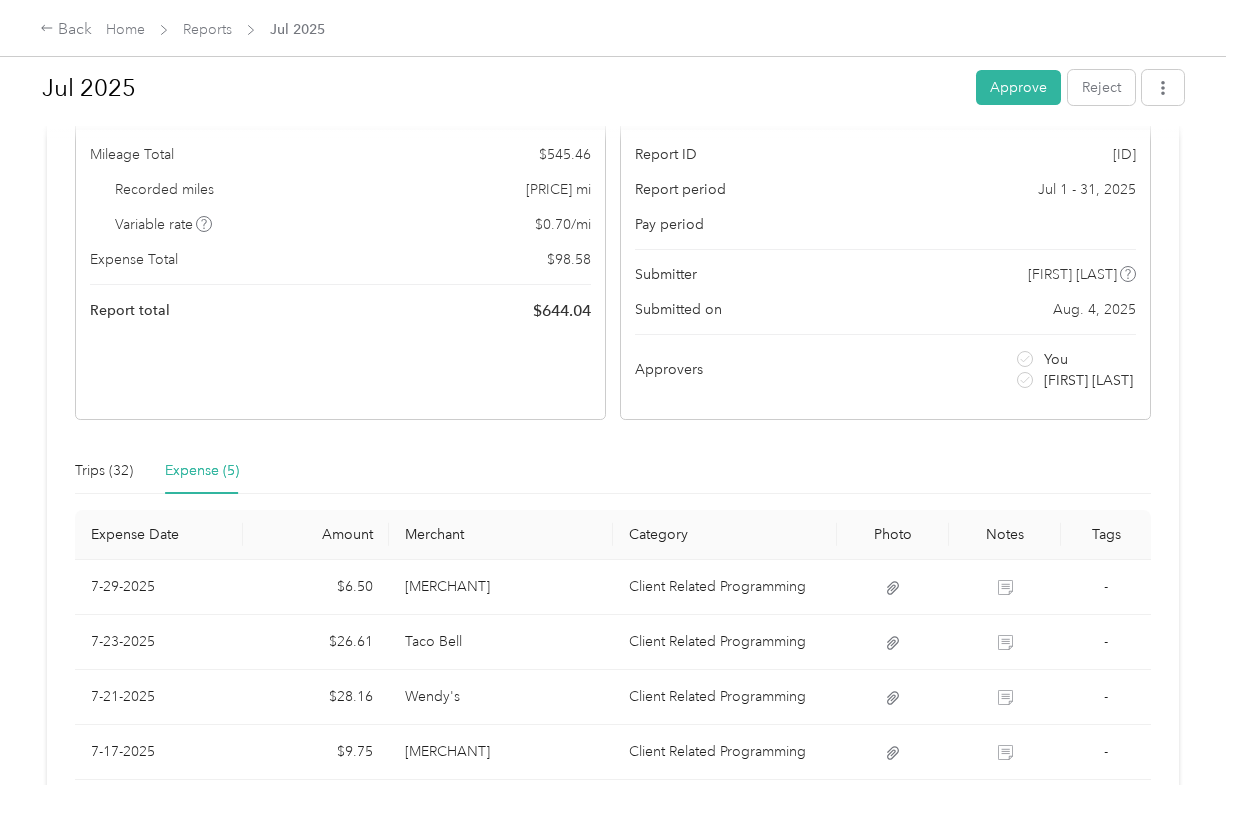 click on "Trips (32) Expense (5)" at bounding box center [613, 471] 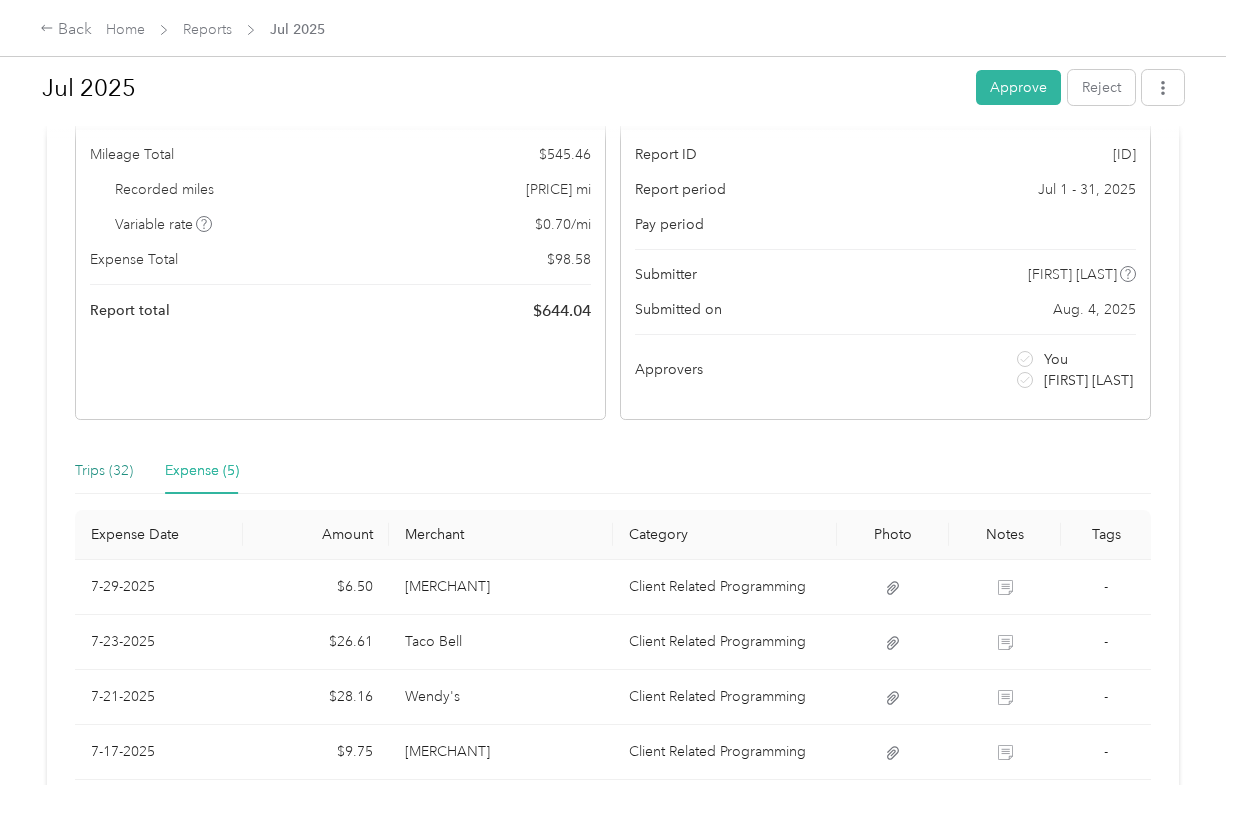 click on "Trips (32)" at bounding box center [104, 471] 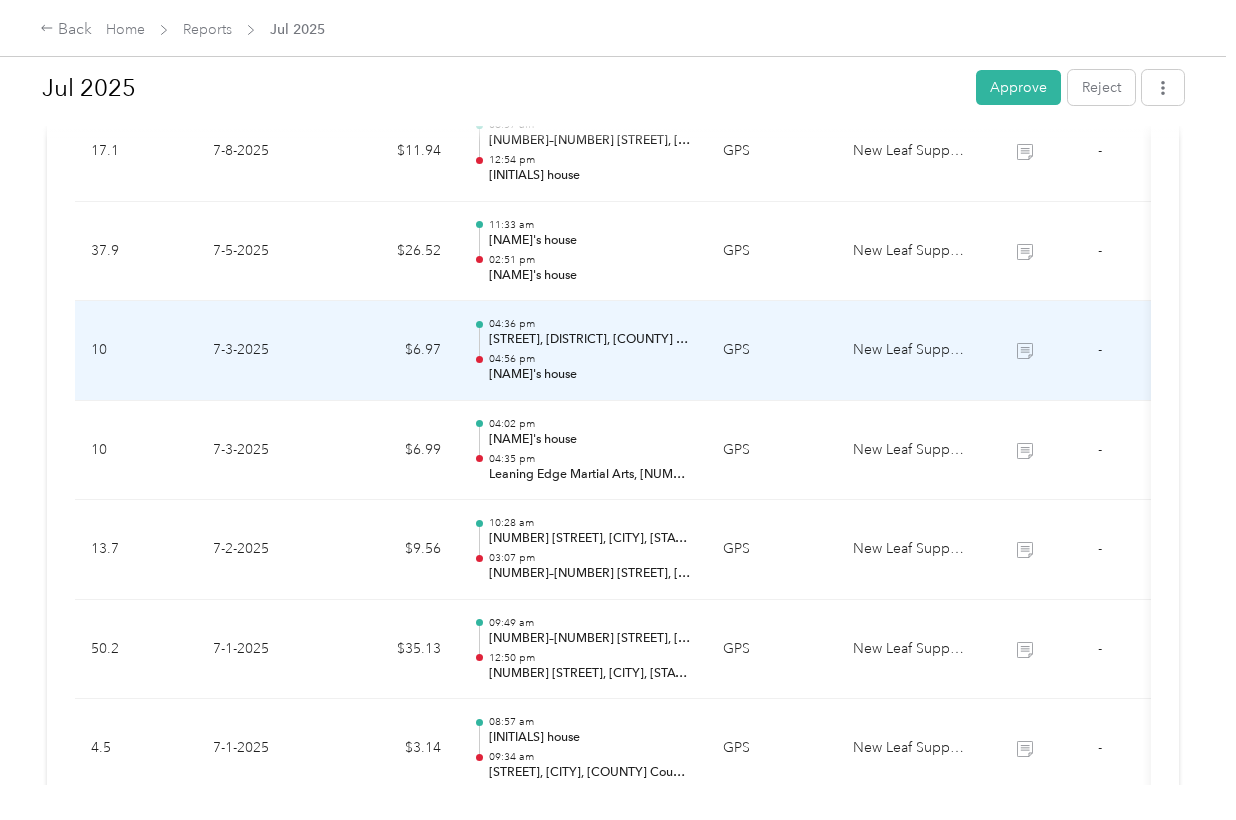 scroll, scrollTop: 3166, scrollLeft: 0, axis: vertical 